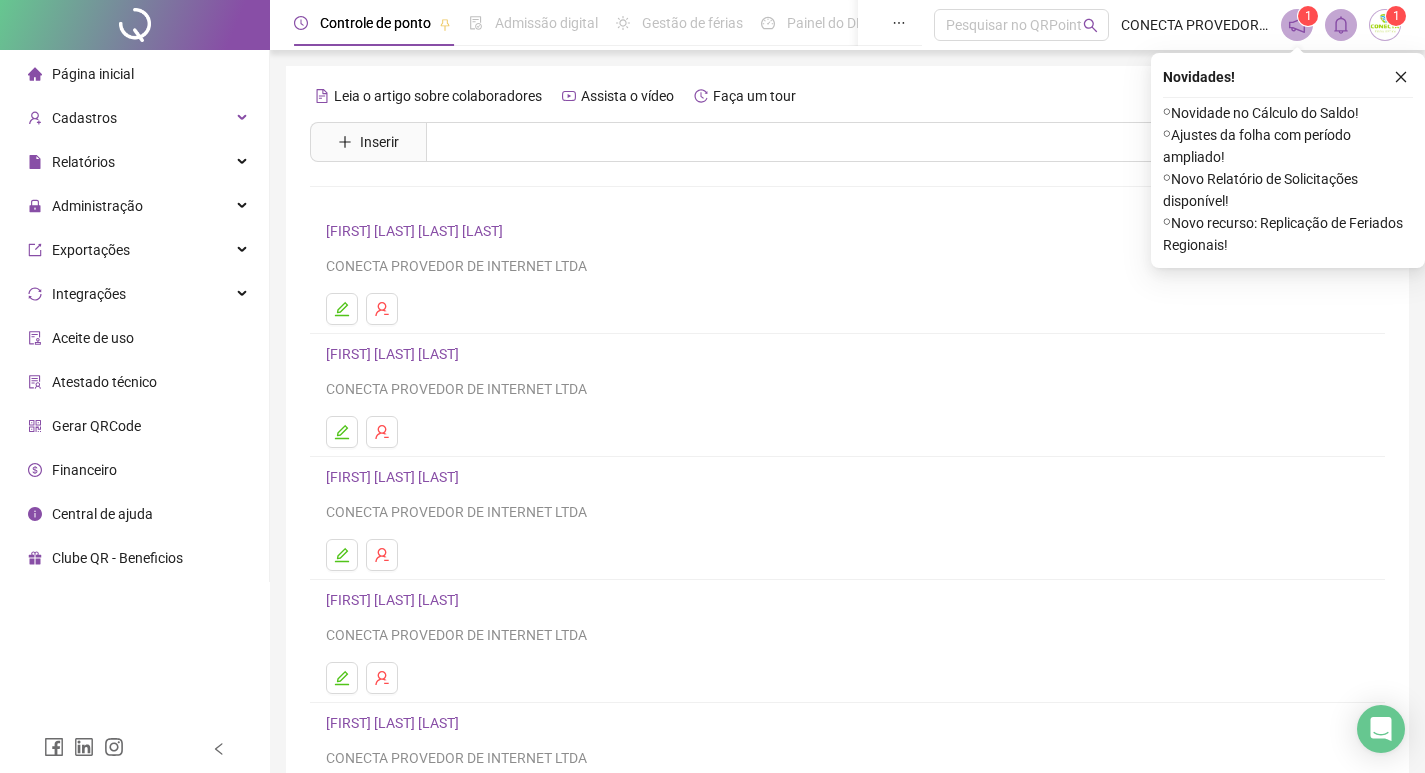 scroll, scrollTop: 0, scrollLeft: 0, axis: both 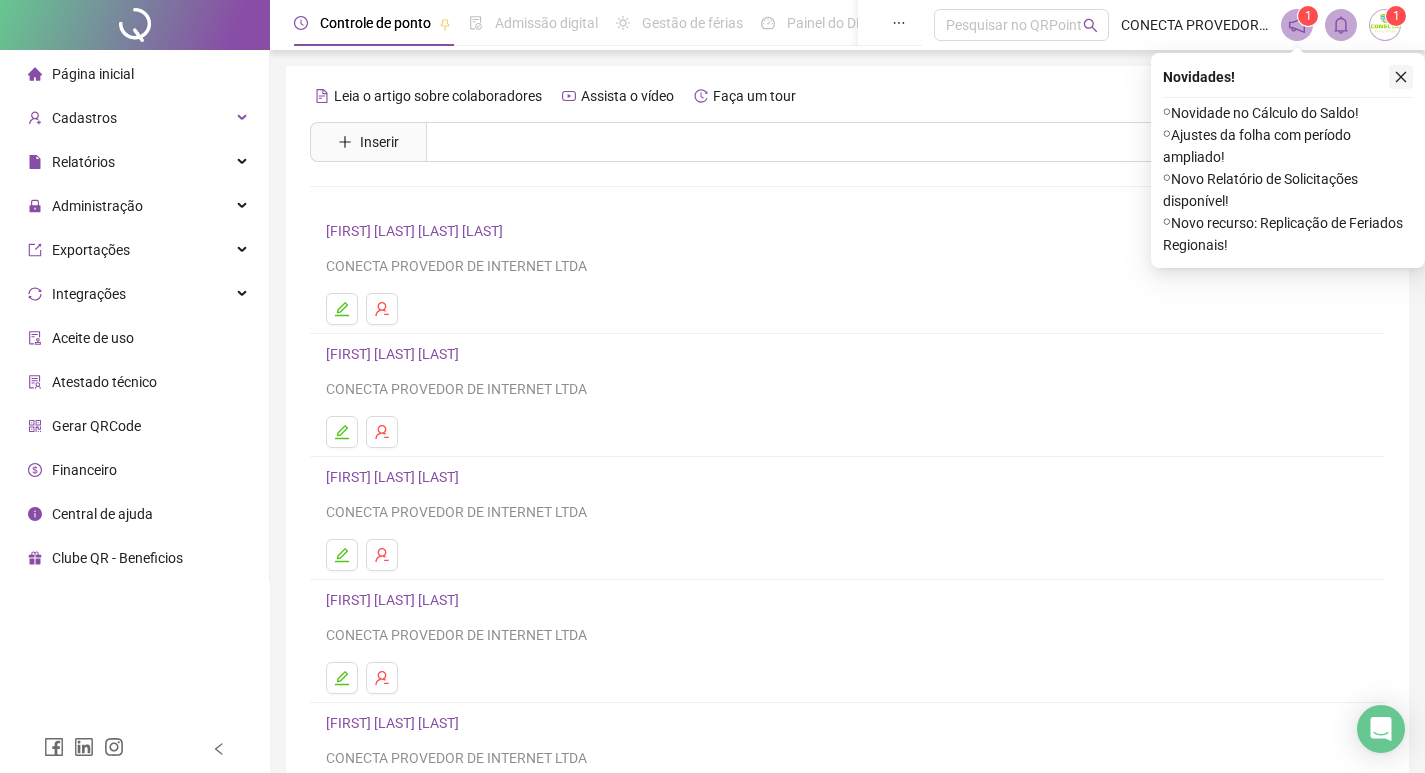 click 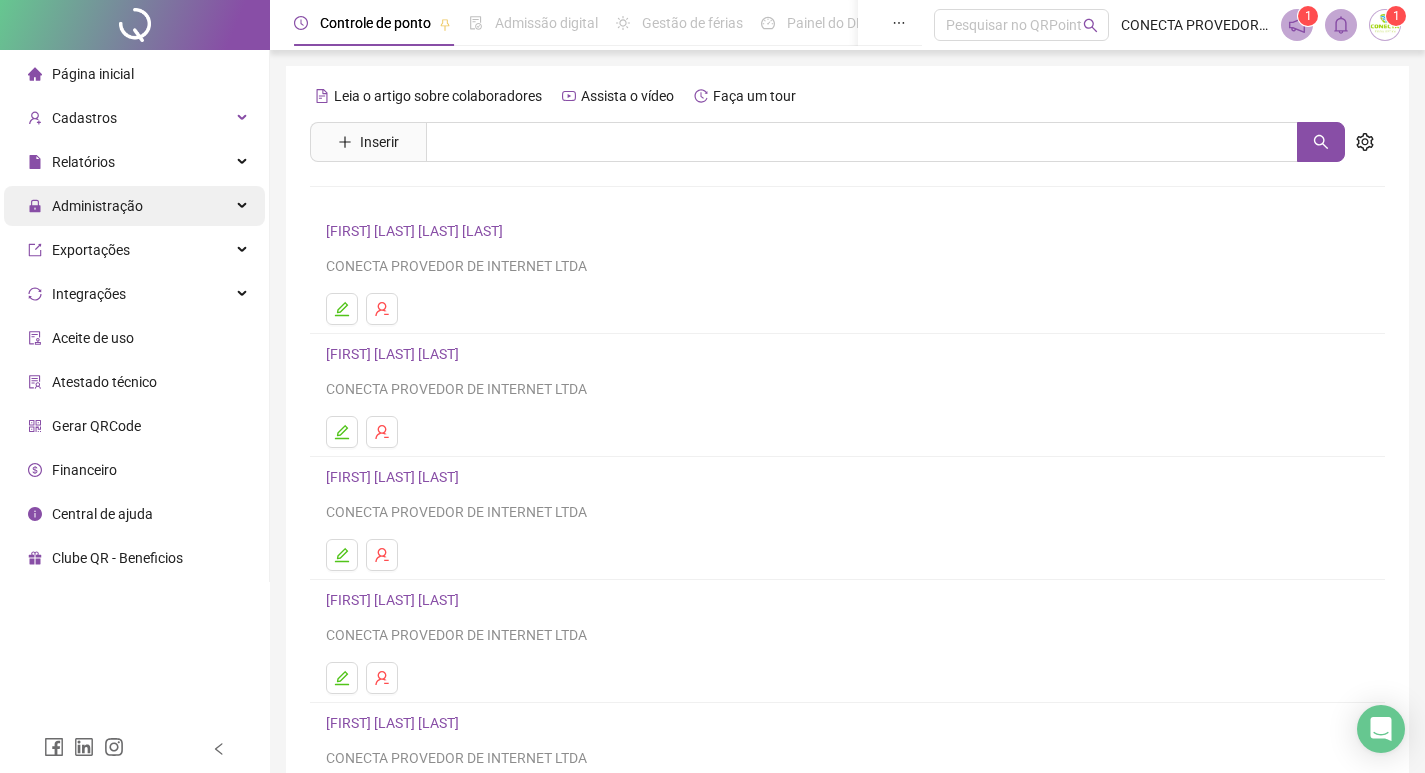 click on "Administração" at bounding box center [97, 206] 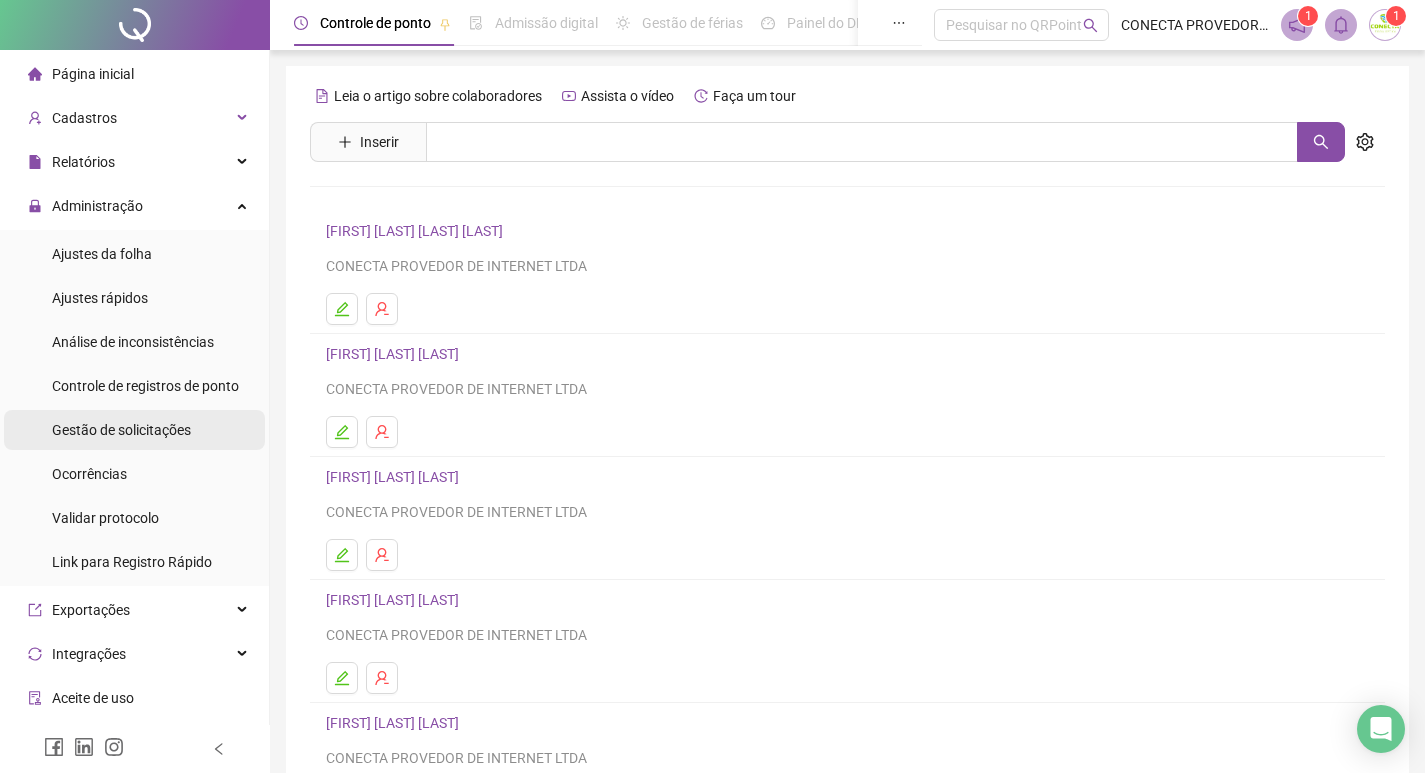 click on "Gestão de solicitações" at bounding box center [121, 430] 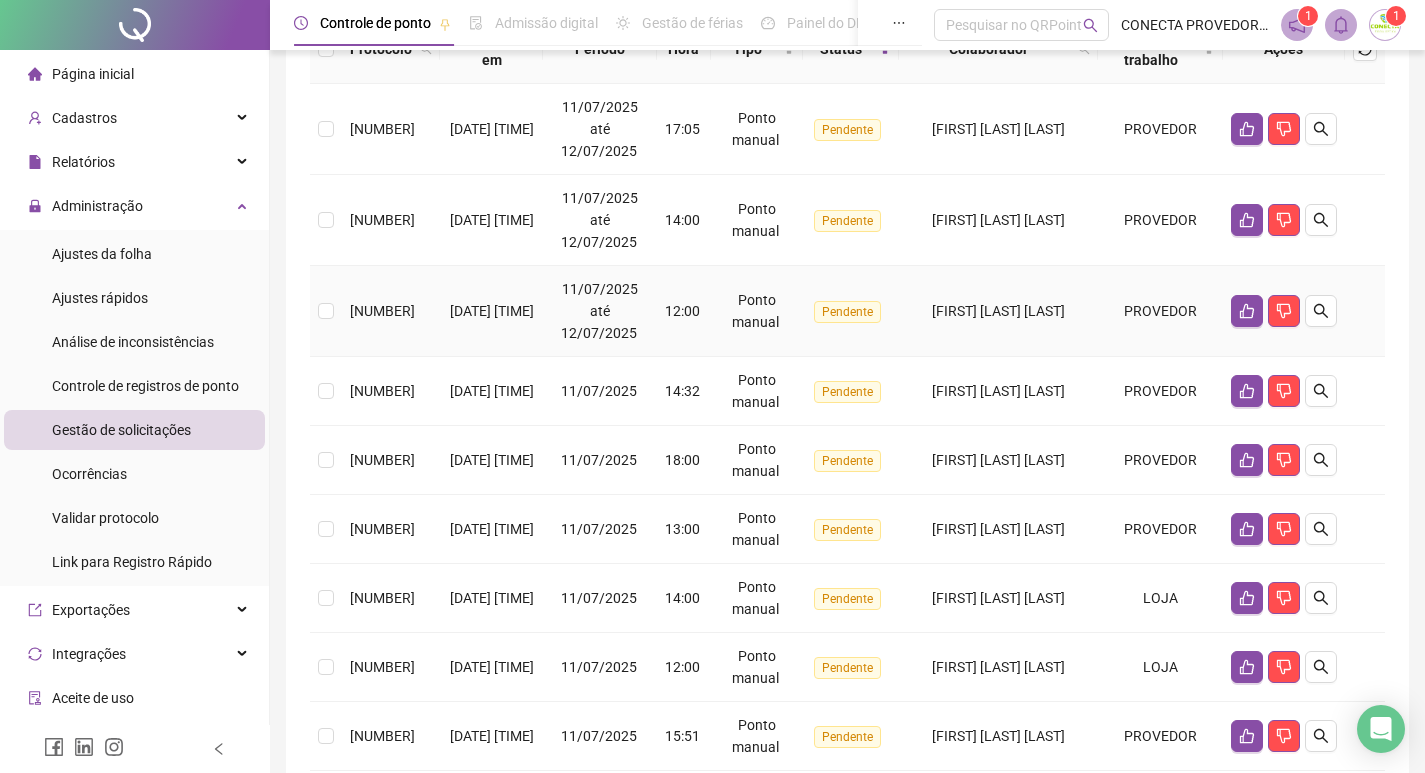 scroll, scrollTop: 630, scrollLeft: 0, axis: vertical 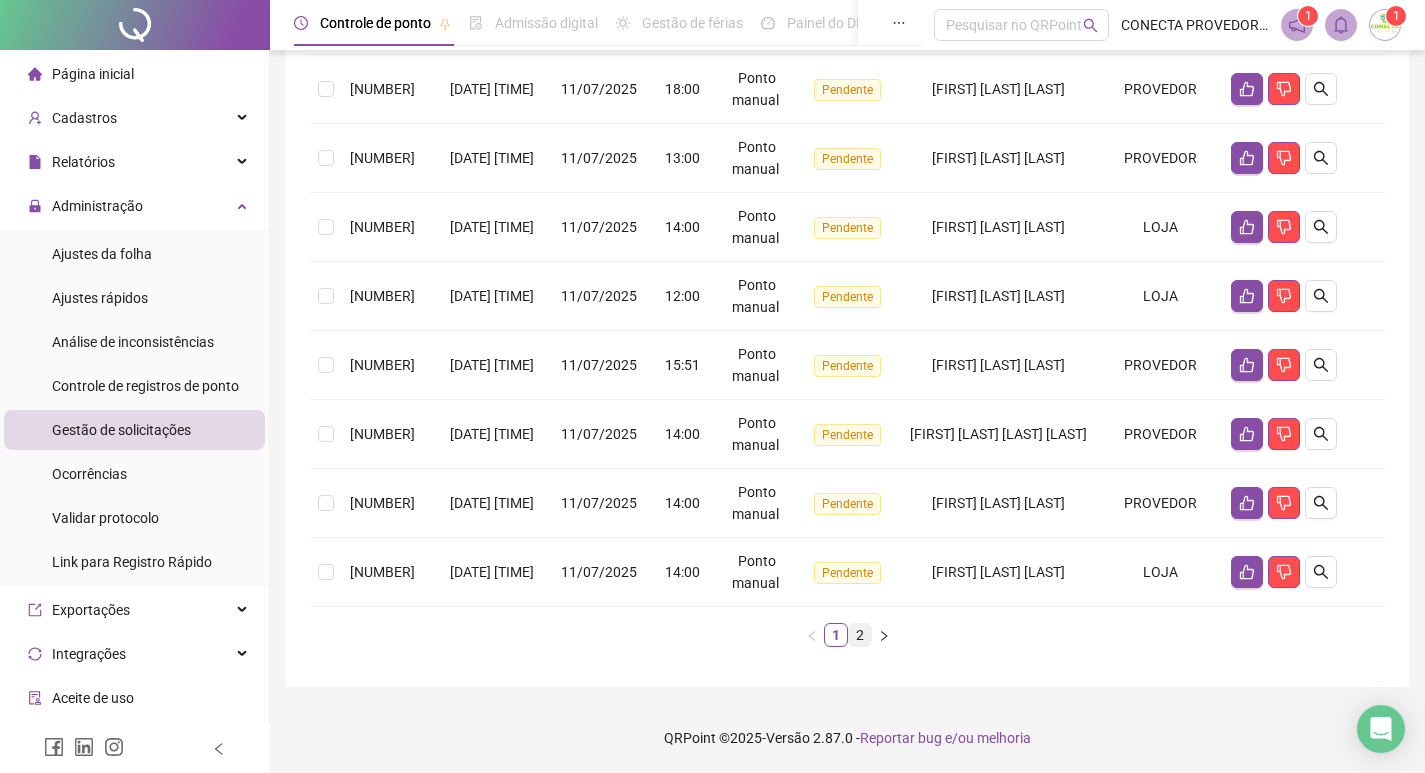 click on "2" at bounding box center (860, 635) 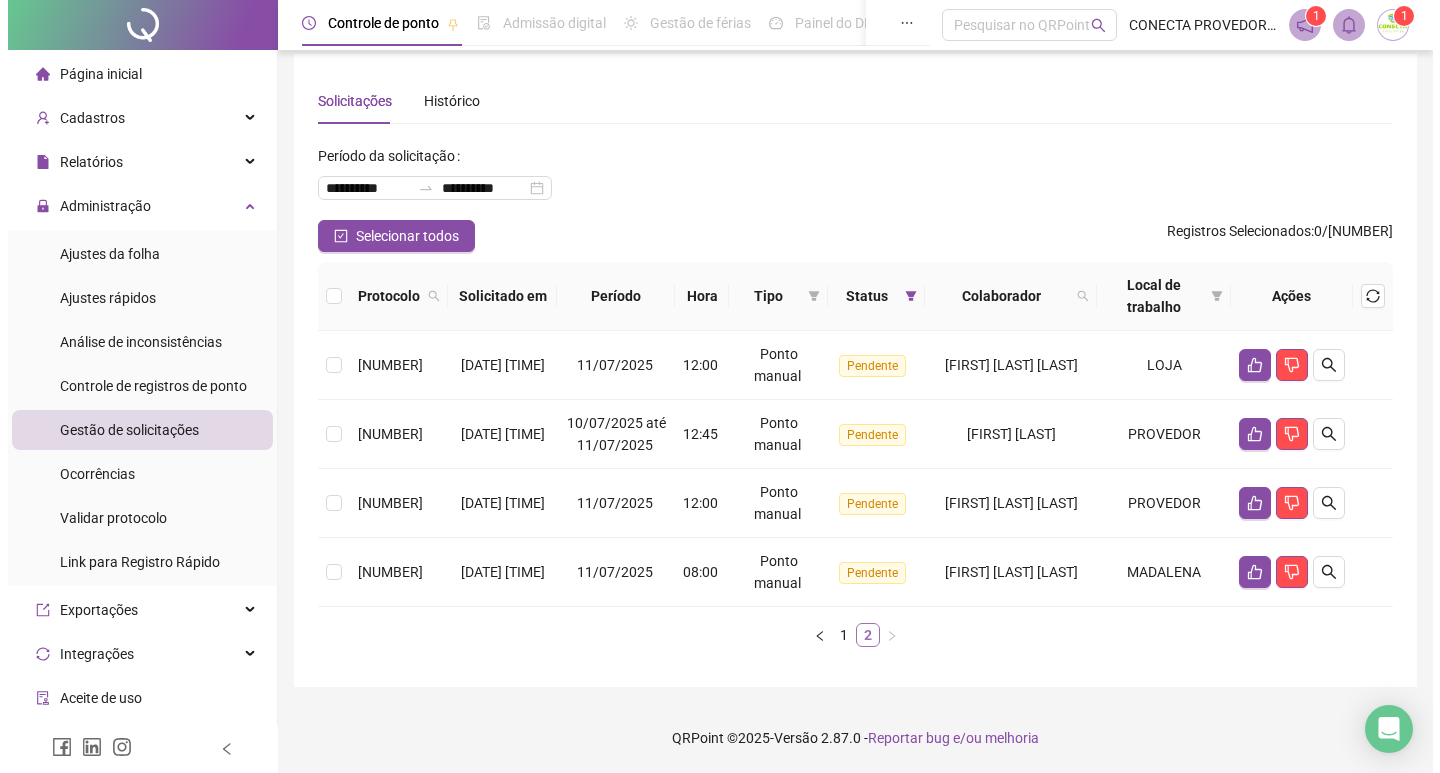scroll, scrollTop: 34, scrollLeft: 0, axis: vertical 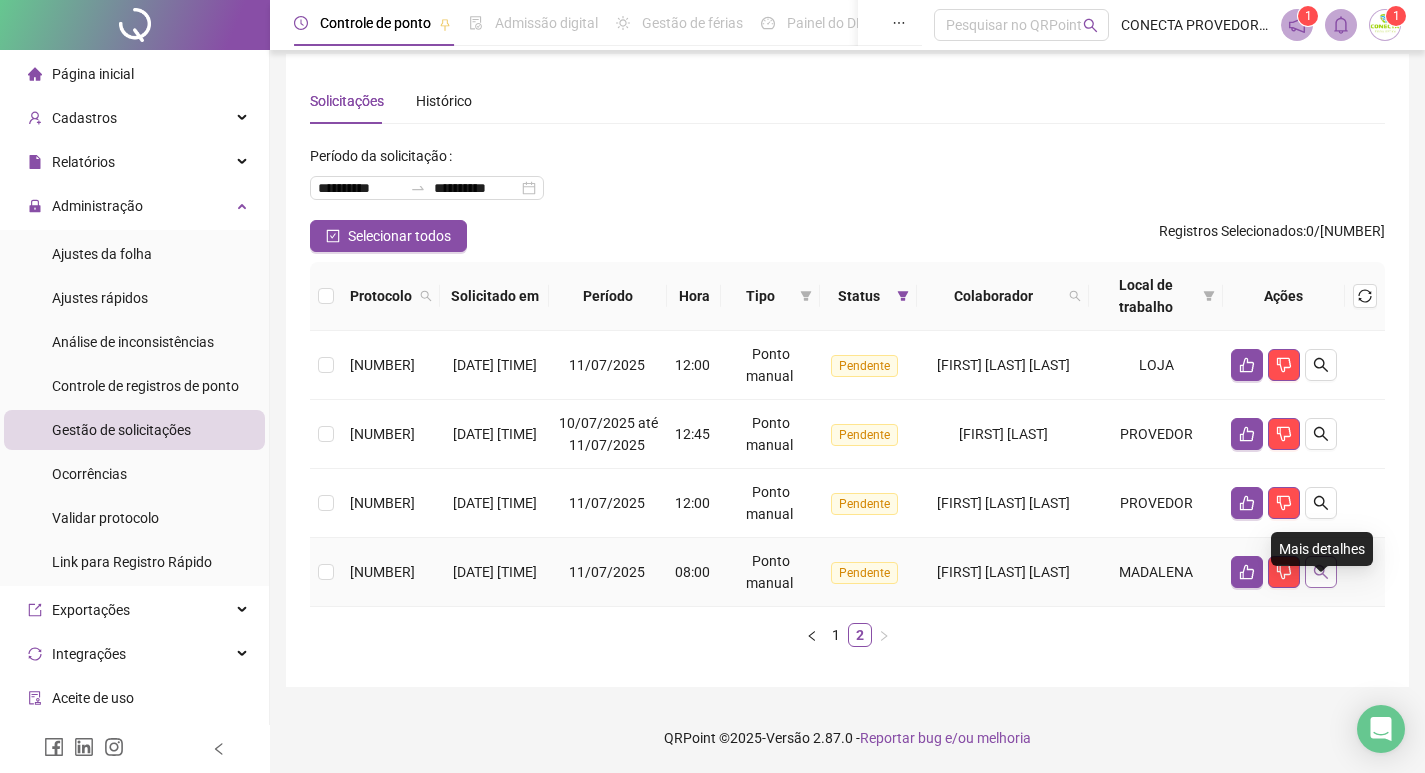 click 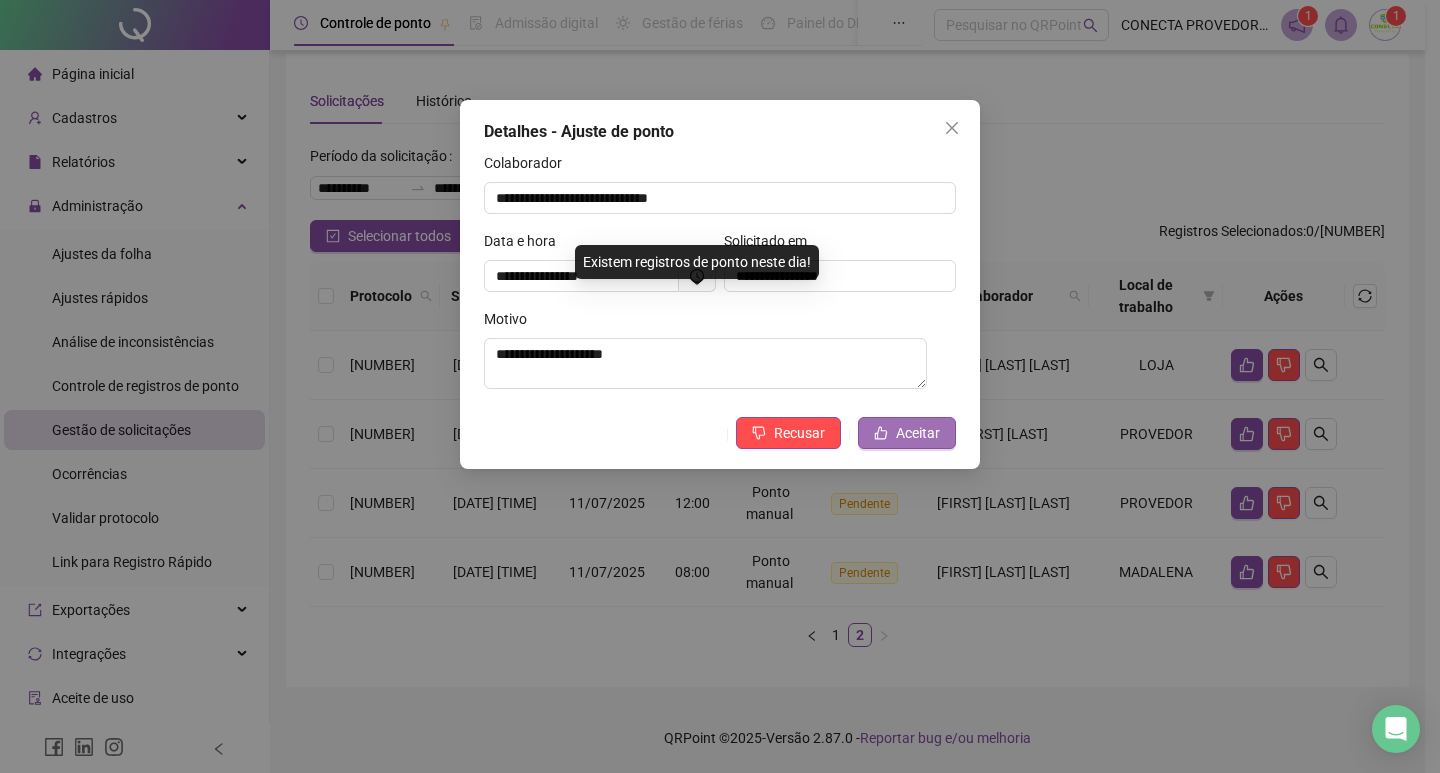 click on "Aceitar" at bounding box center (918, 433) 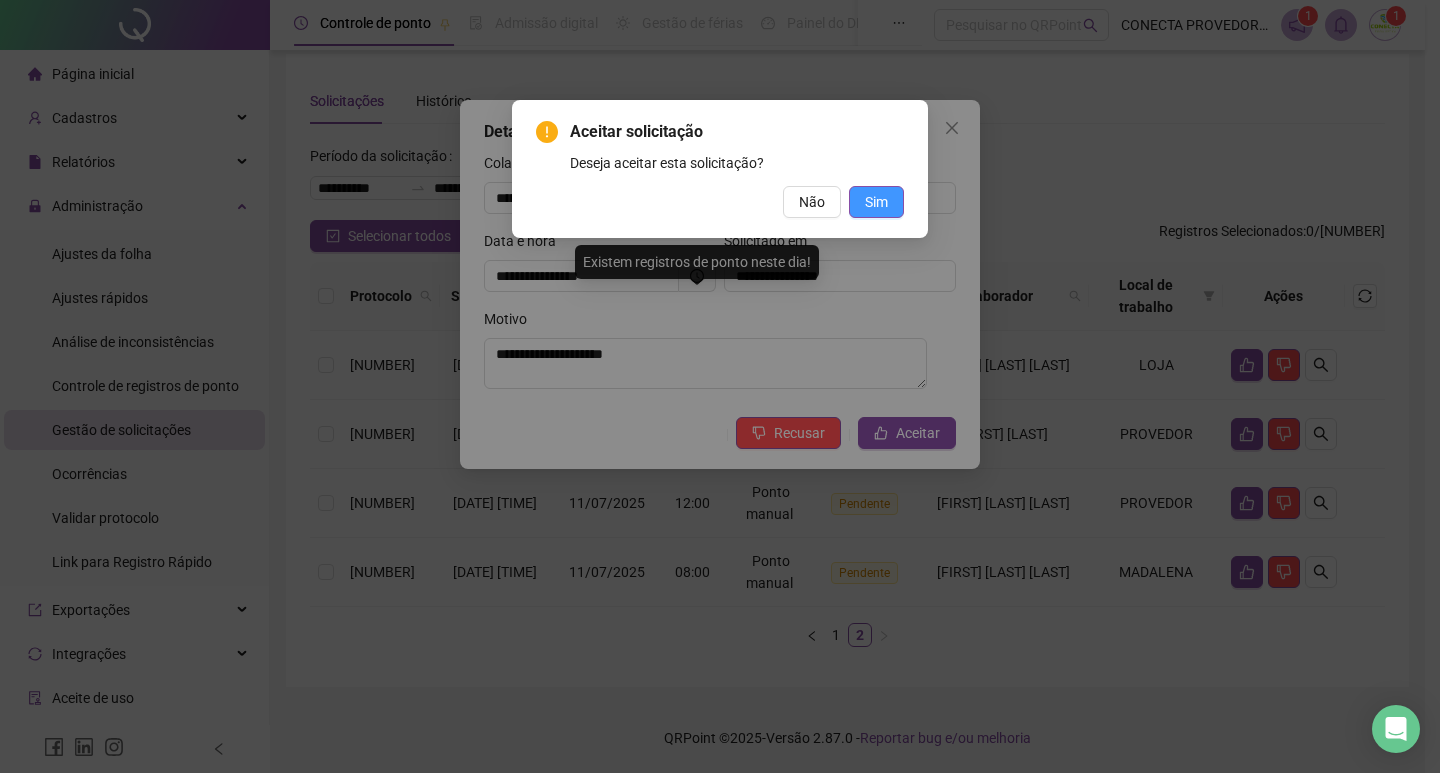 click on "Sim" at bounding box center [876, 202] 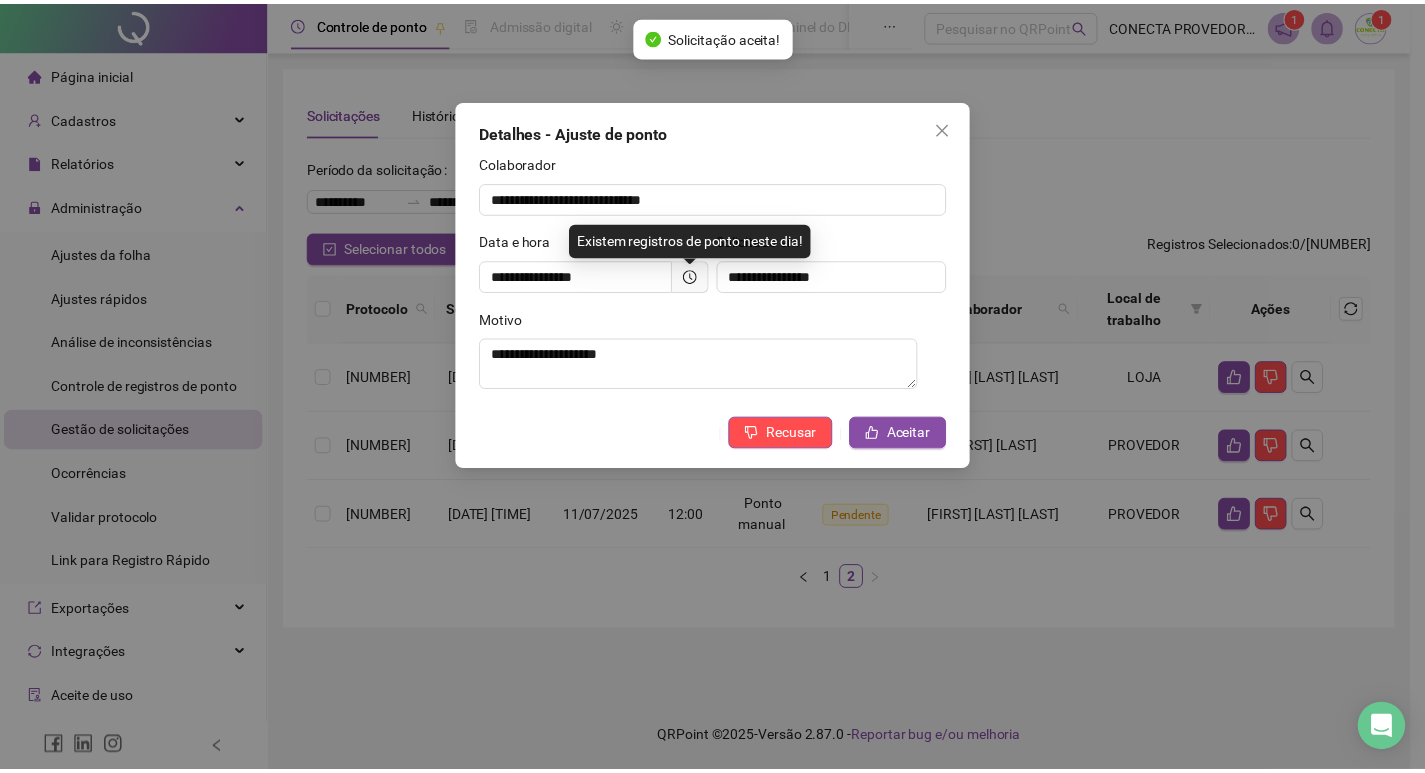 scroll, scrollTop: 0, scrollLeft: 0, axis: both 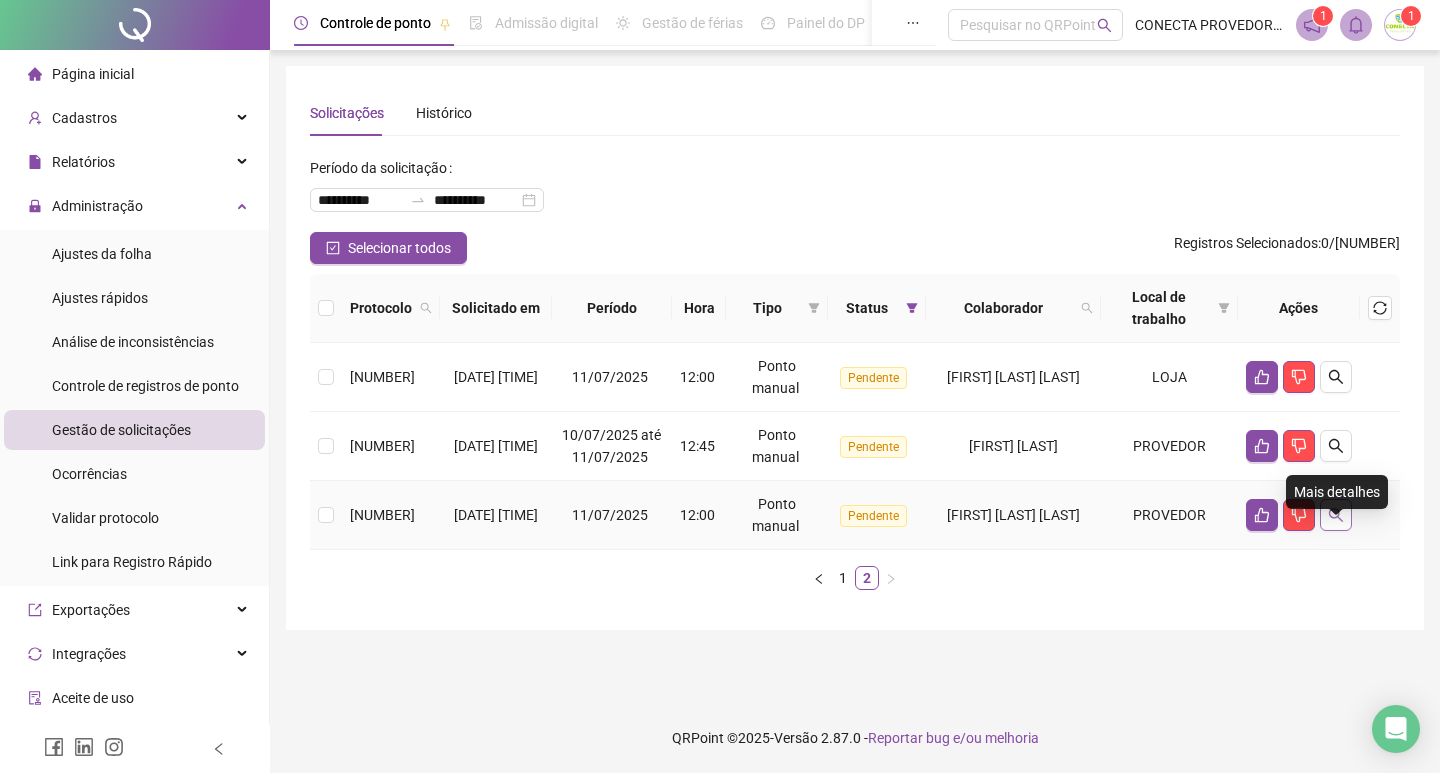 click at bounding box center (1336, 515) 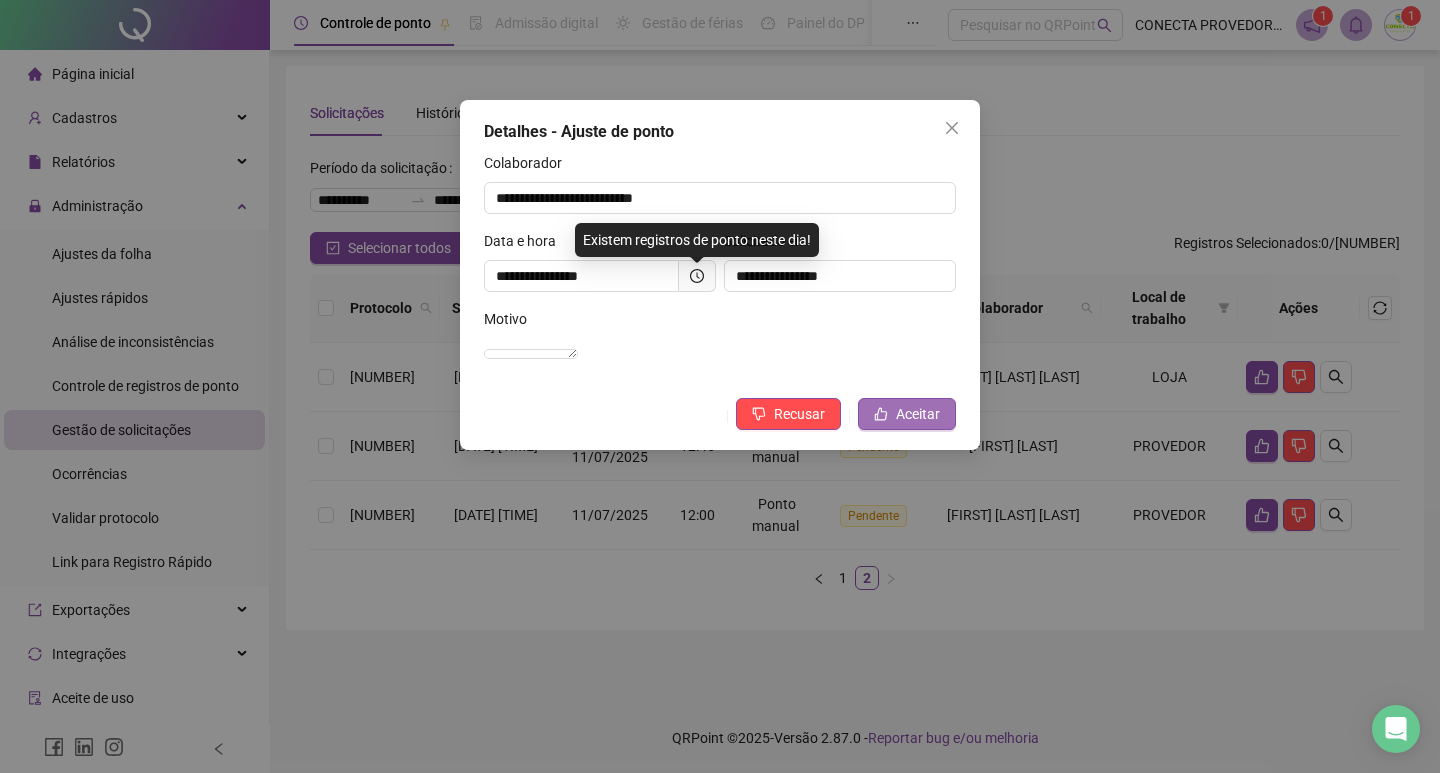 click on "Aceitar" at bounding box center [907, 414] 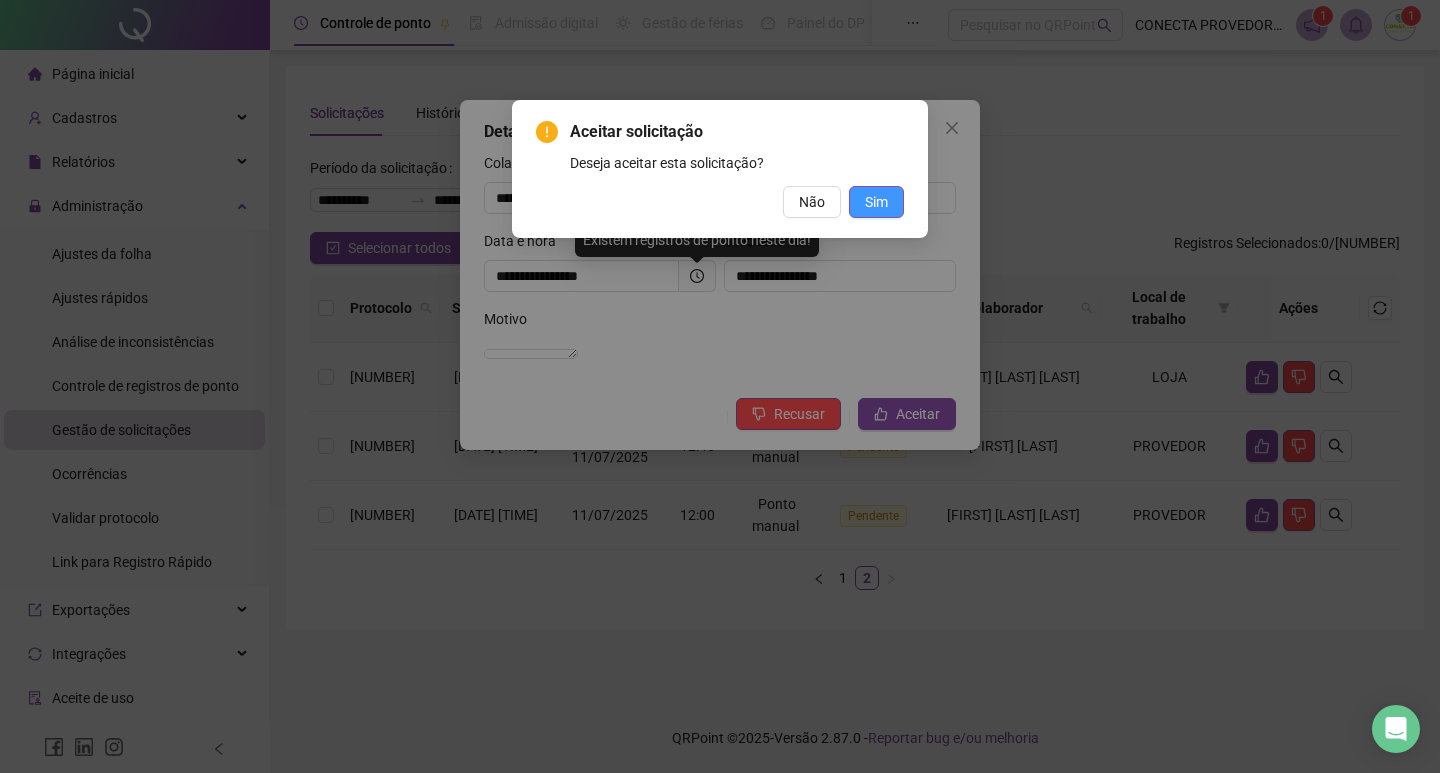 click on "Sim" at bounding box center [876, 202] 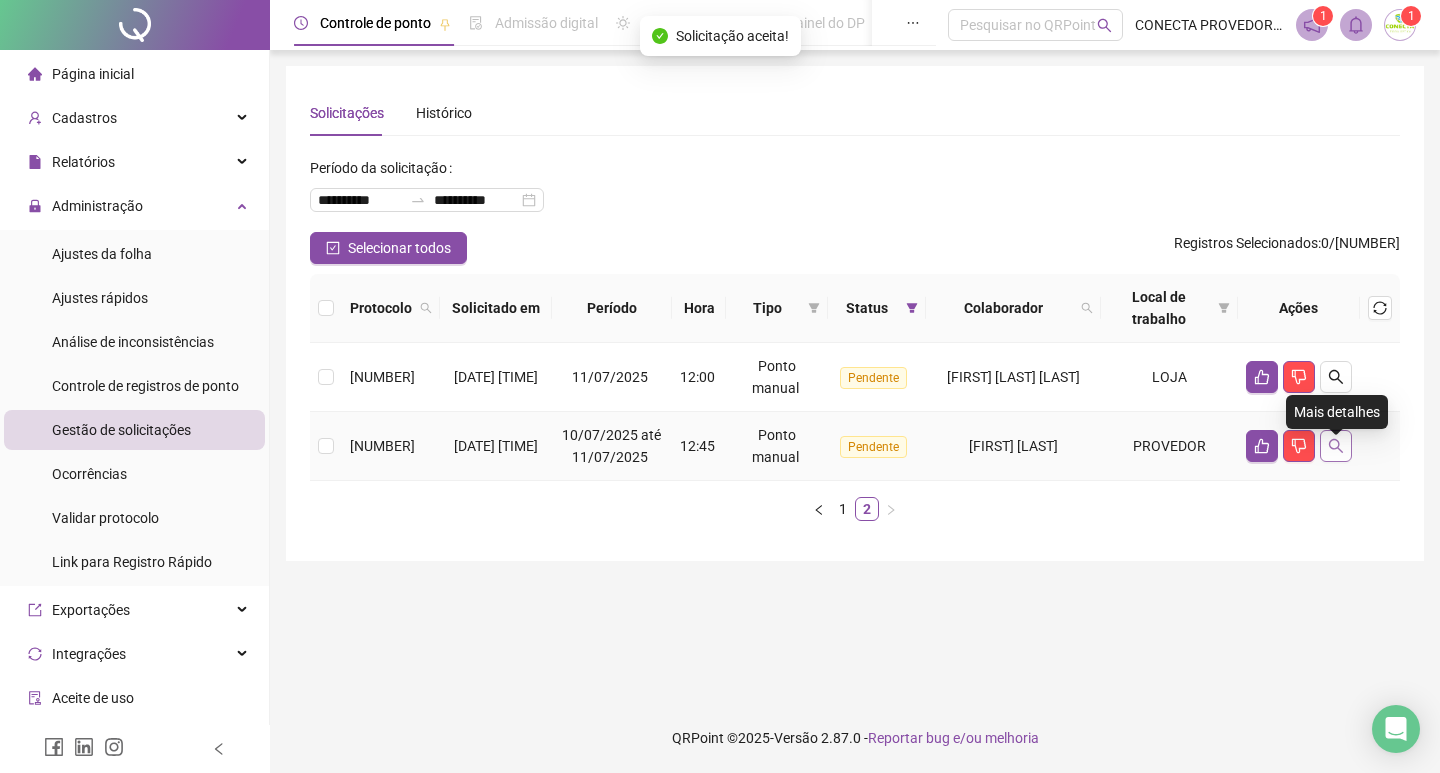 click 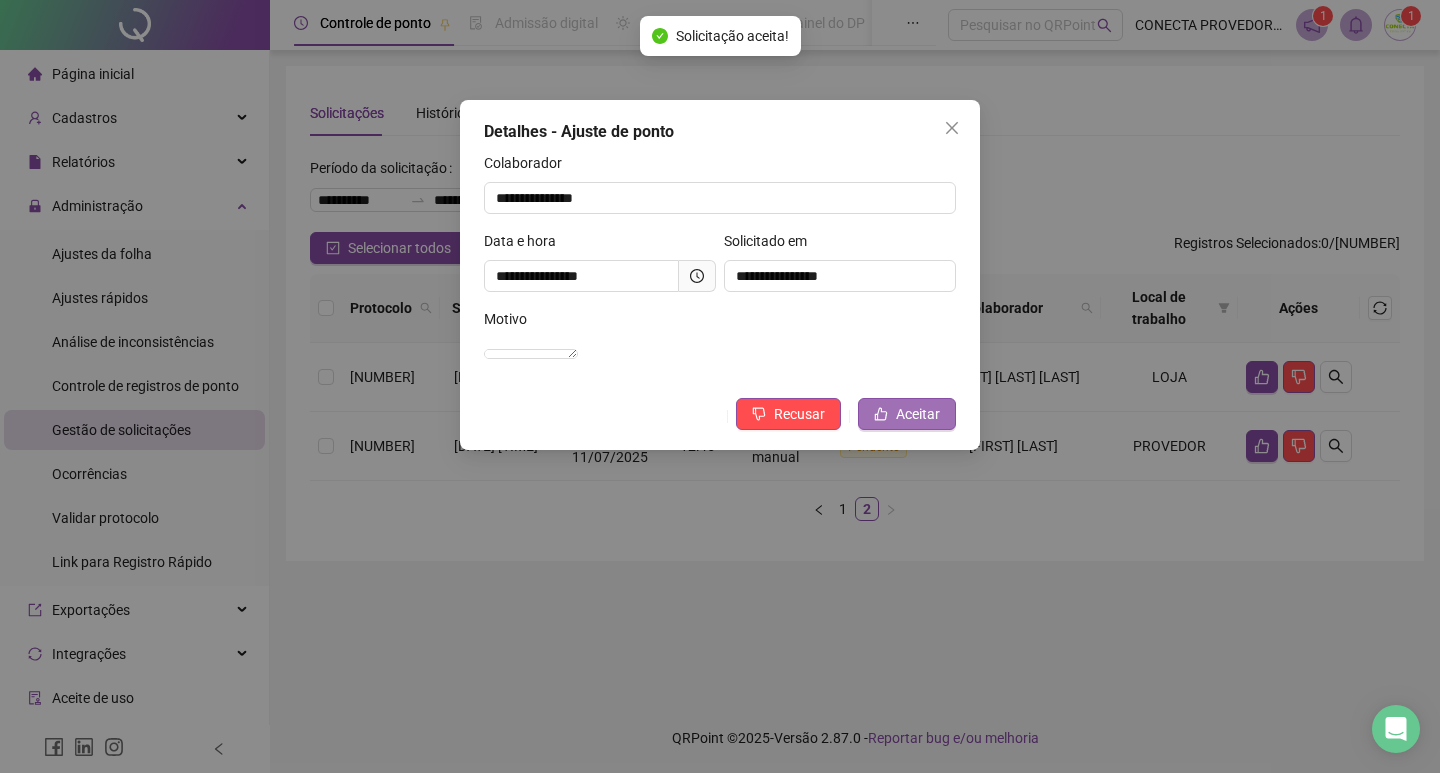 click on "Aceitar" at bounding box center [918, 414] 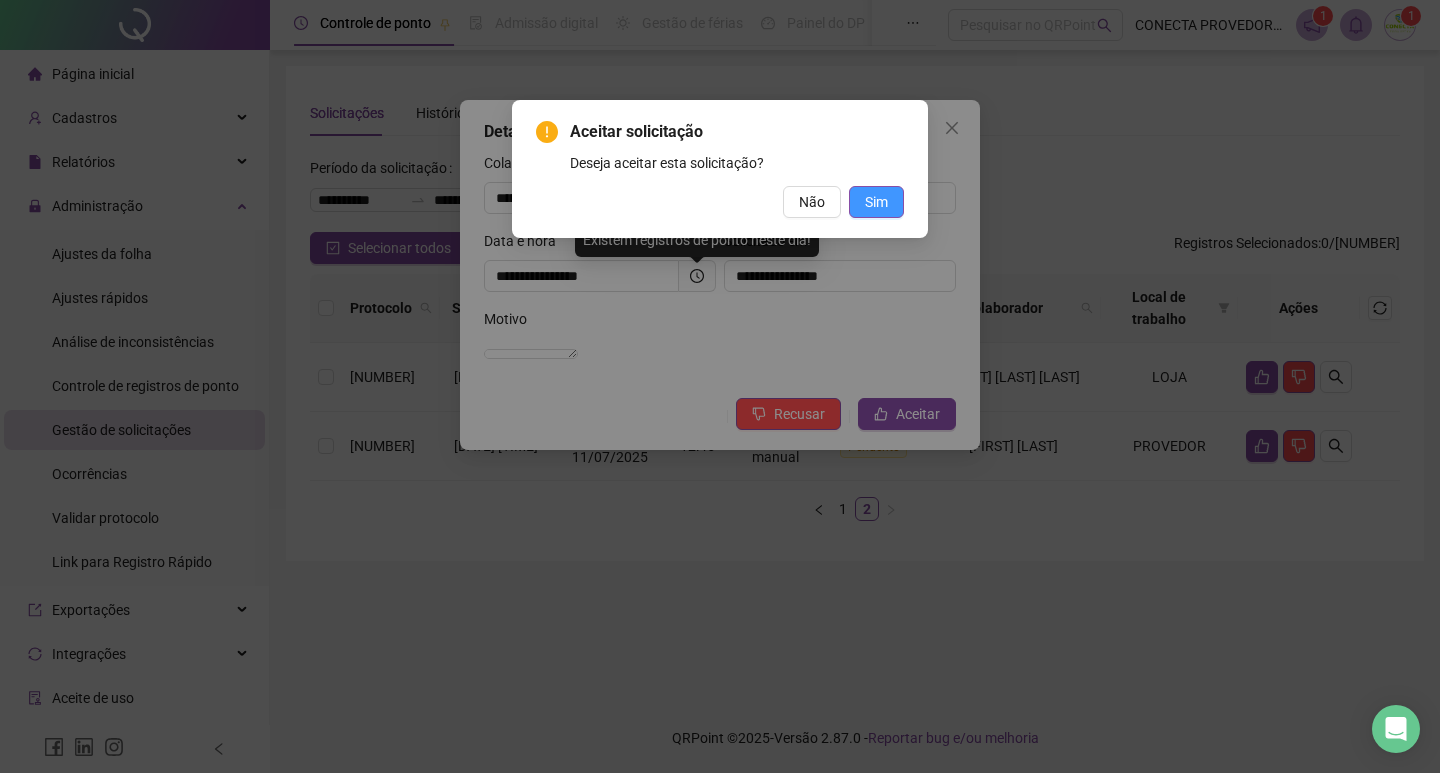 click on "Sim" at bounding box center (876, 202) 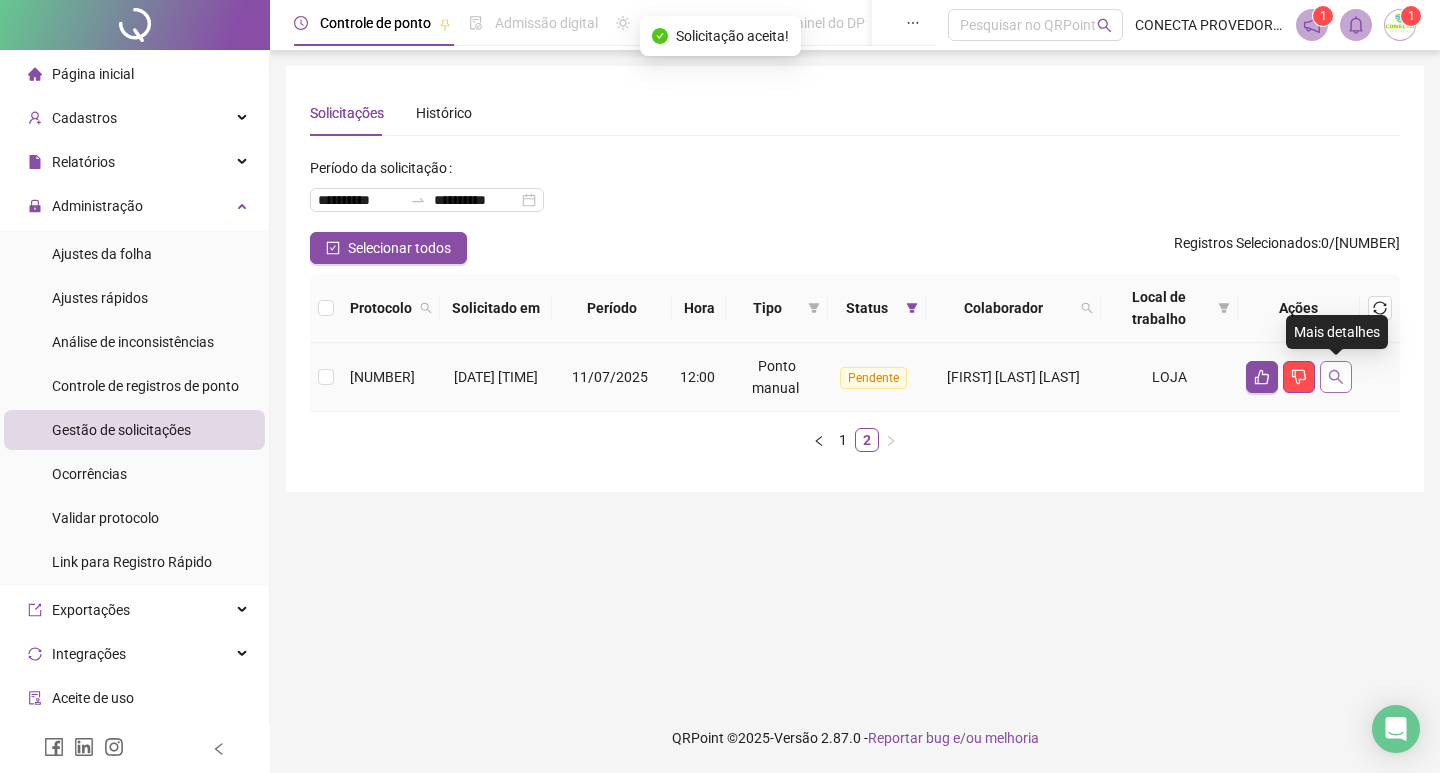 click 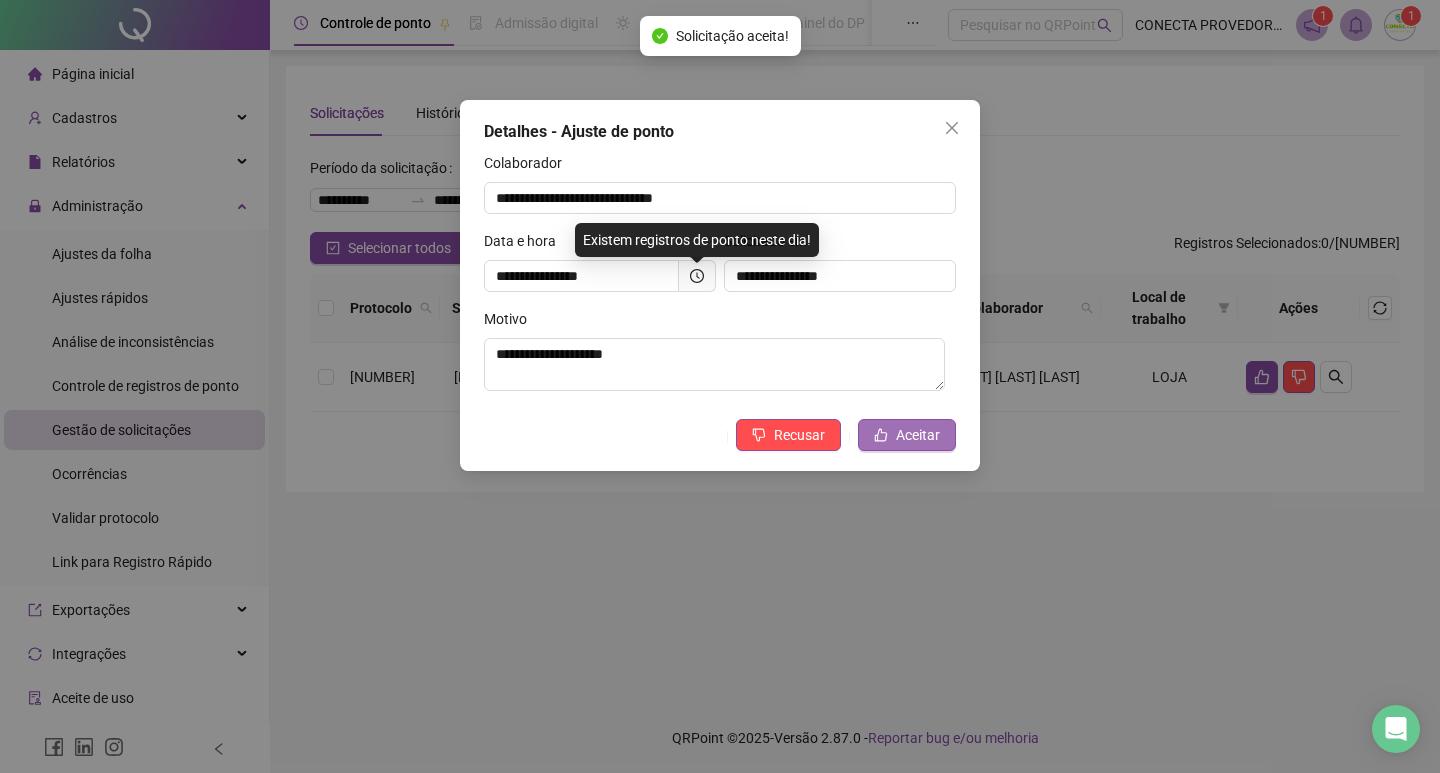 click on "Aceitar" at bounding box center [918, 435] 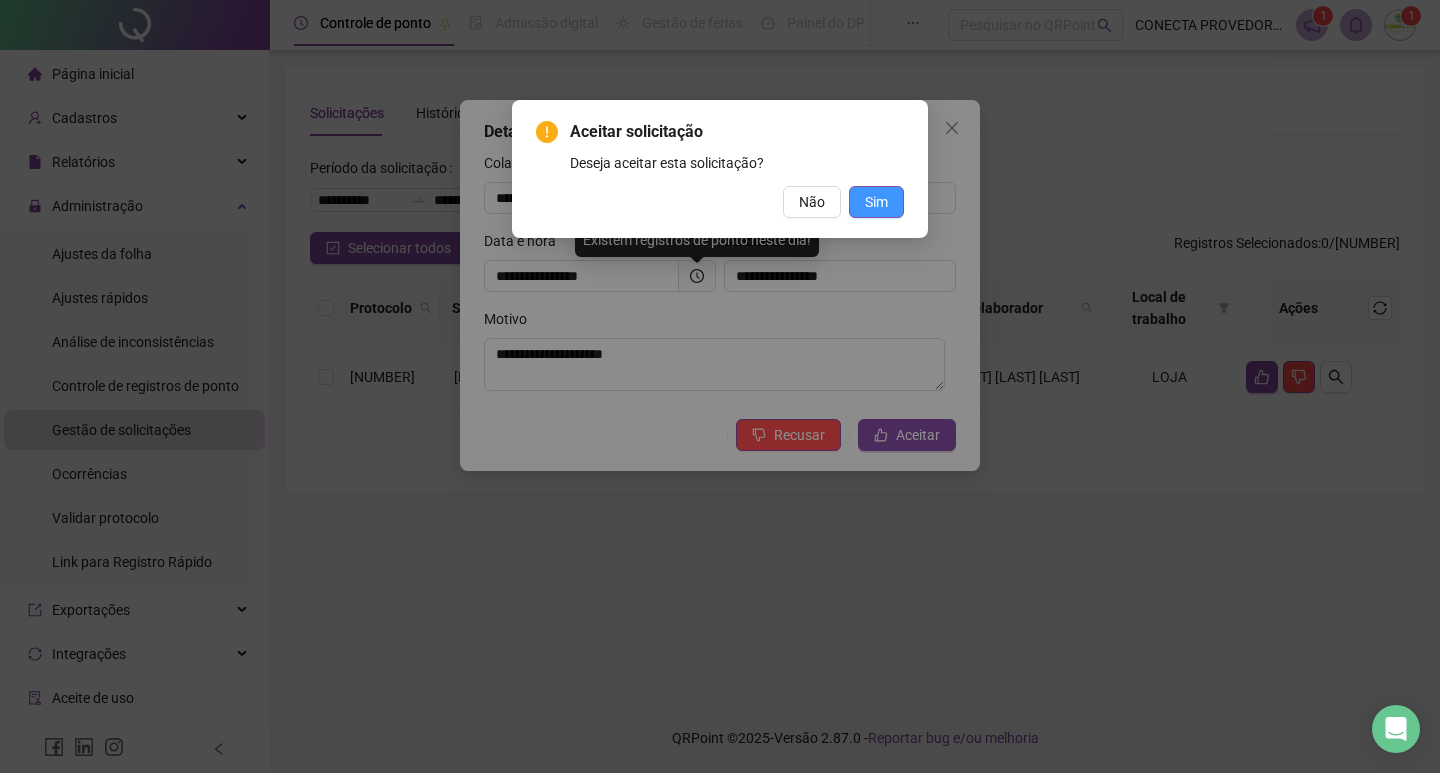 click on "Sim" at bounding box center [876, 202] 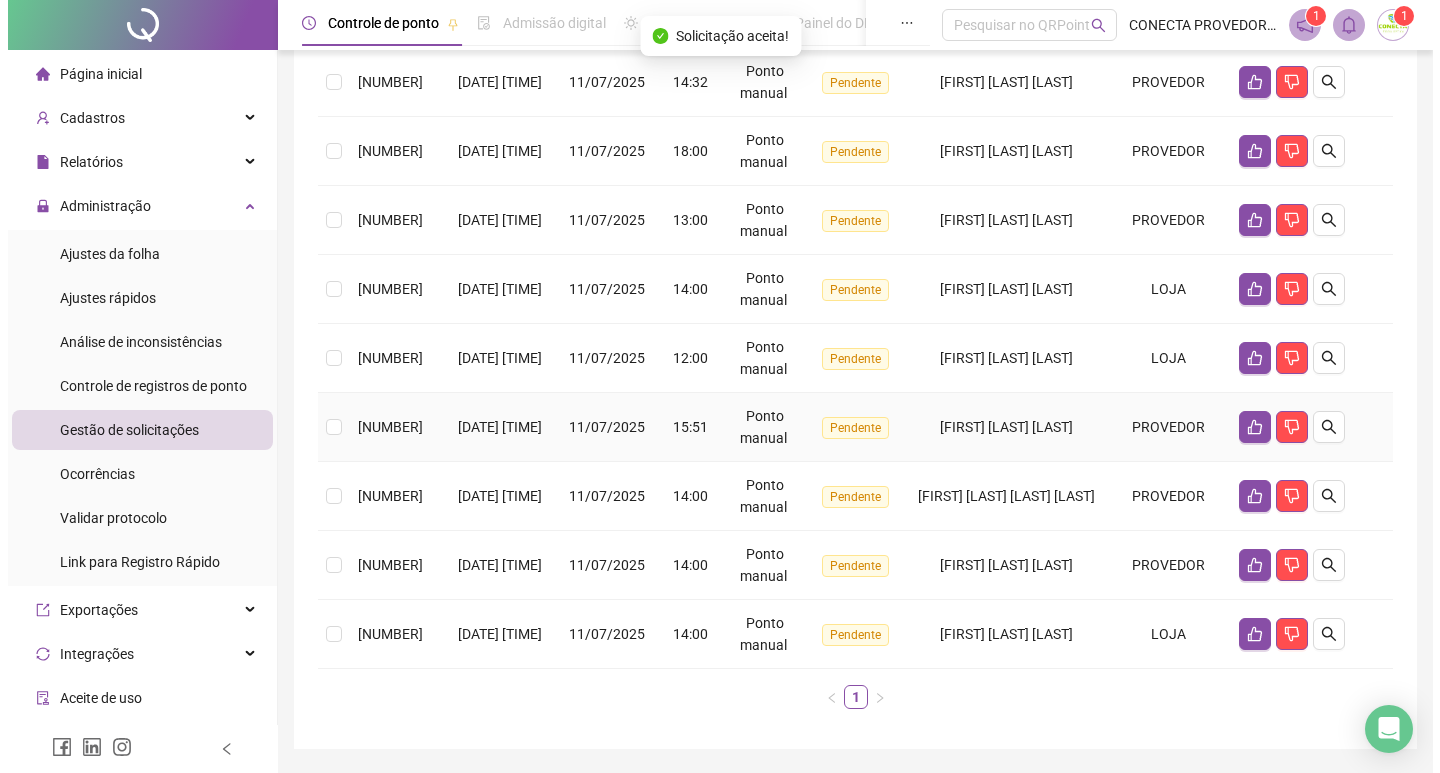 scroll, scrollTop: 630, scrollLeft: 0, axis: vertical 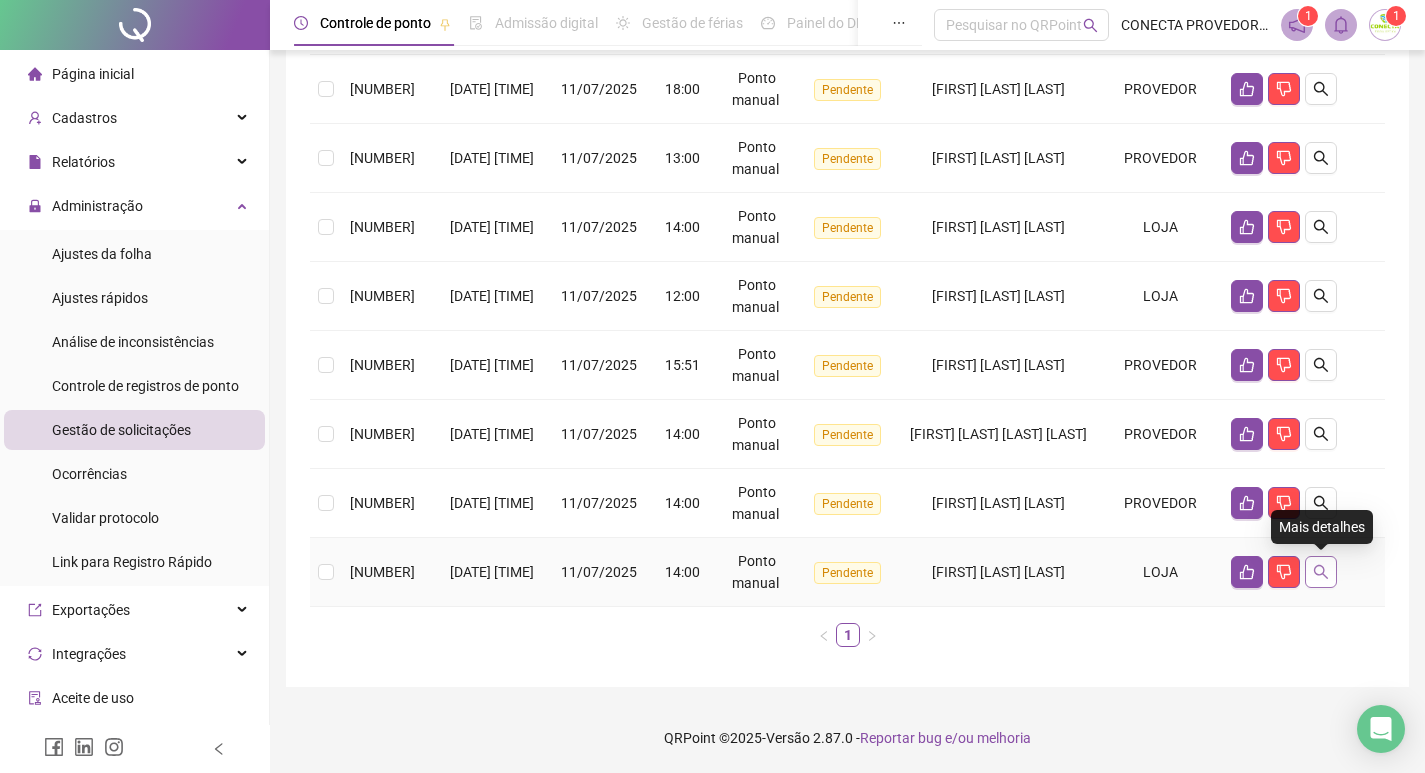 click 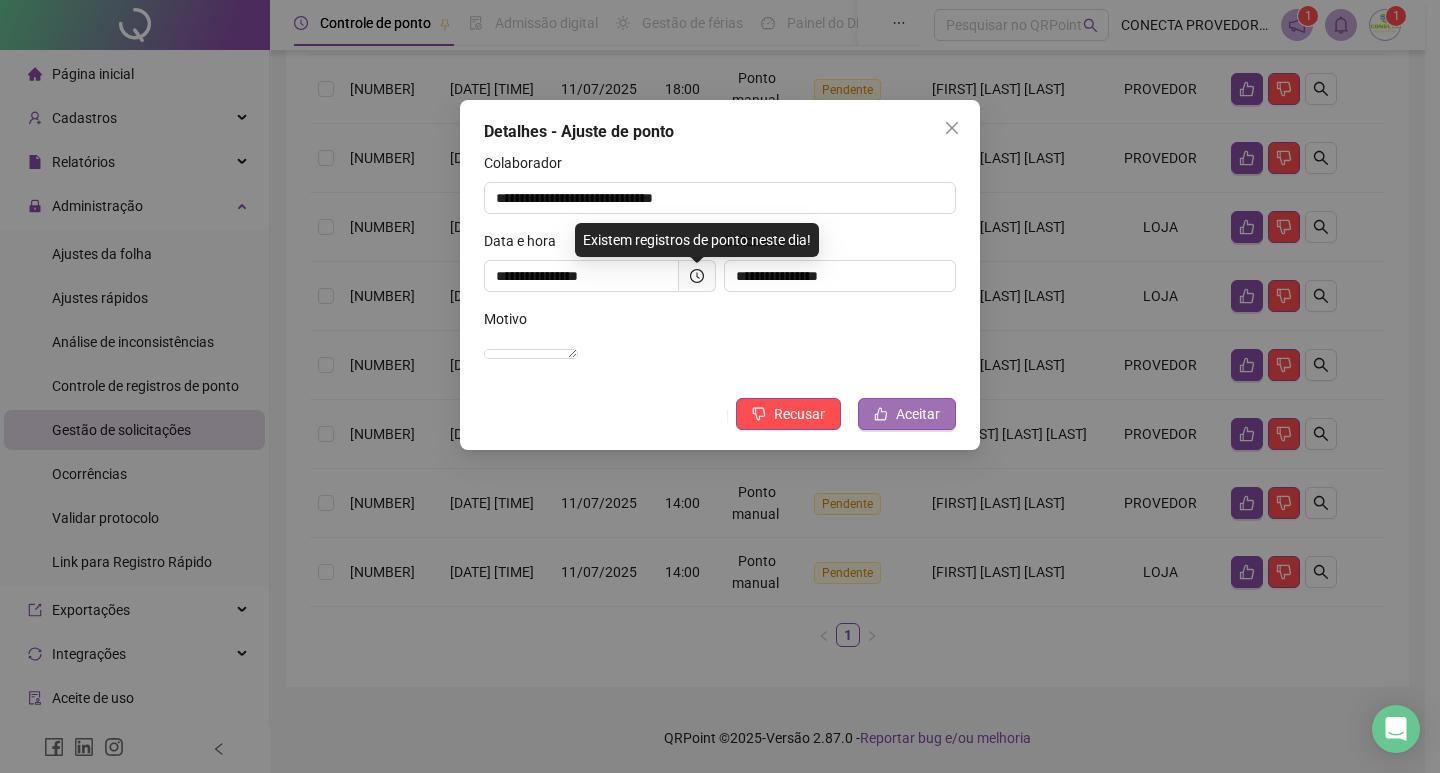 click on "Aceitar" at bounding box center (918, 414) 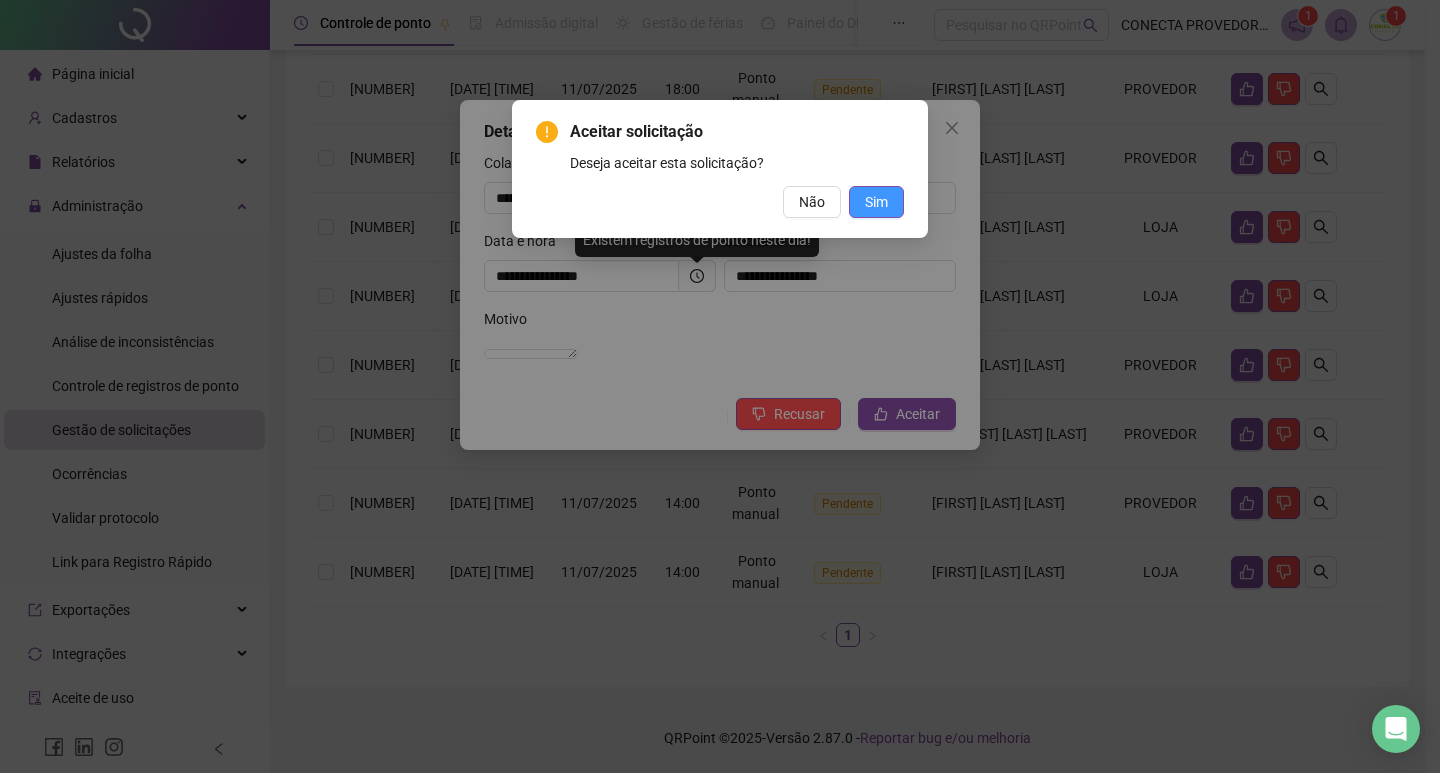 click on "Sim" at bounding box center [876, 202] 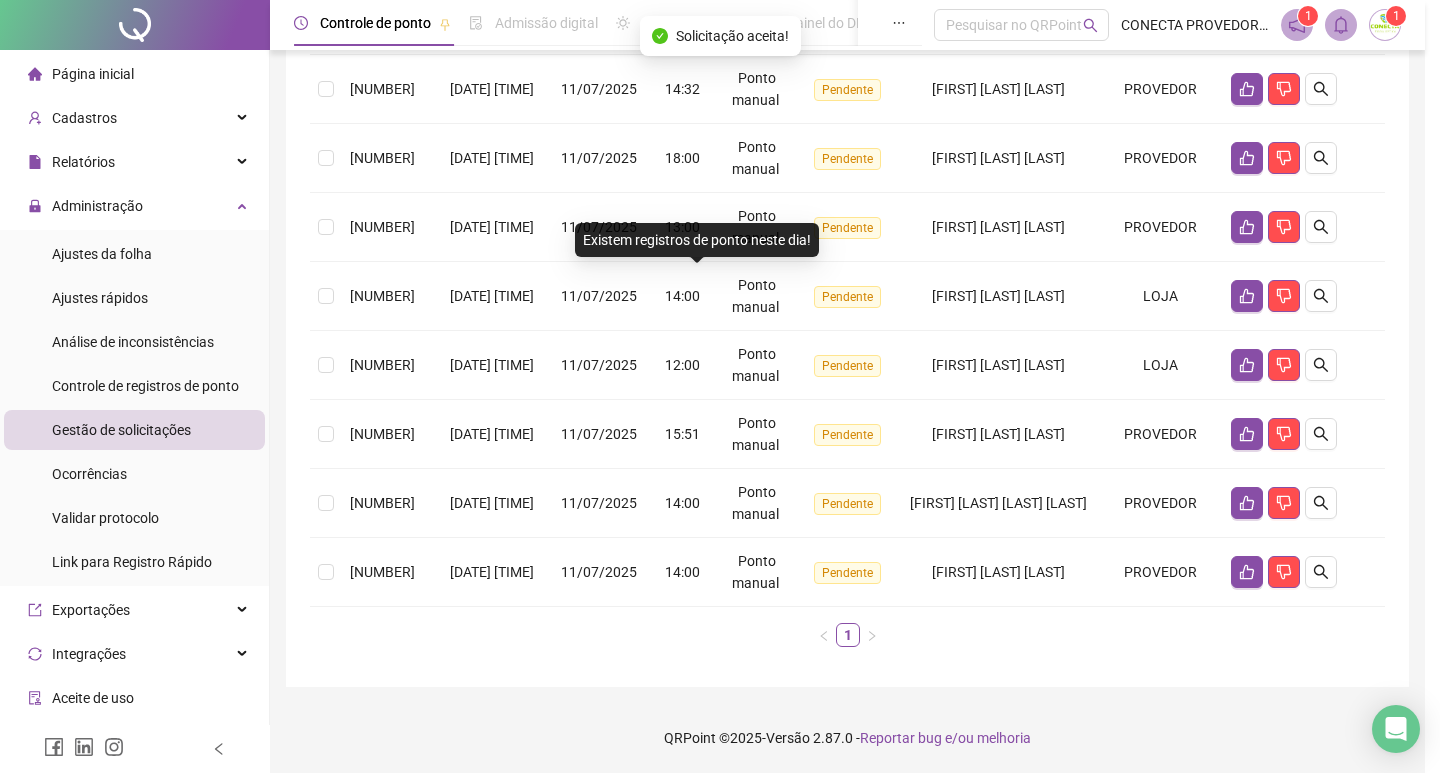 scroll, scrollTop: 561, scrollLeft: 0, axis: vertical 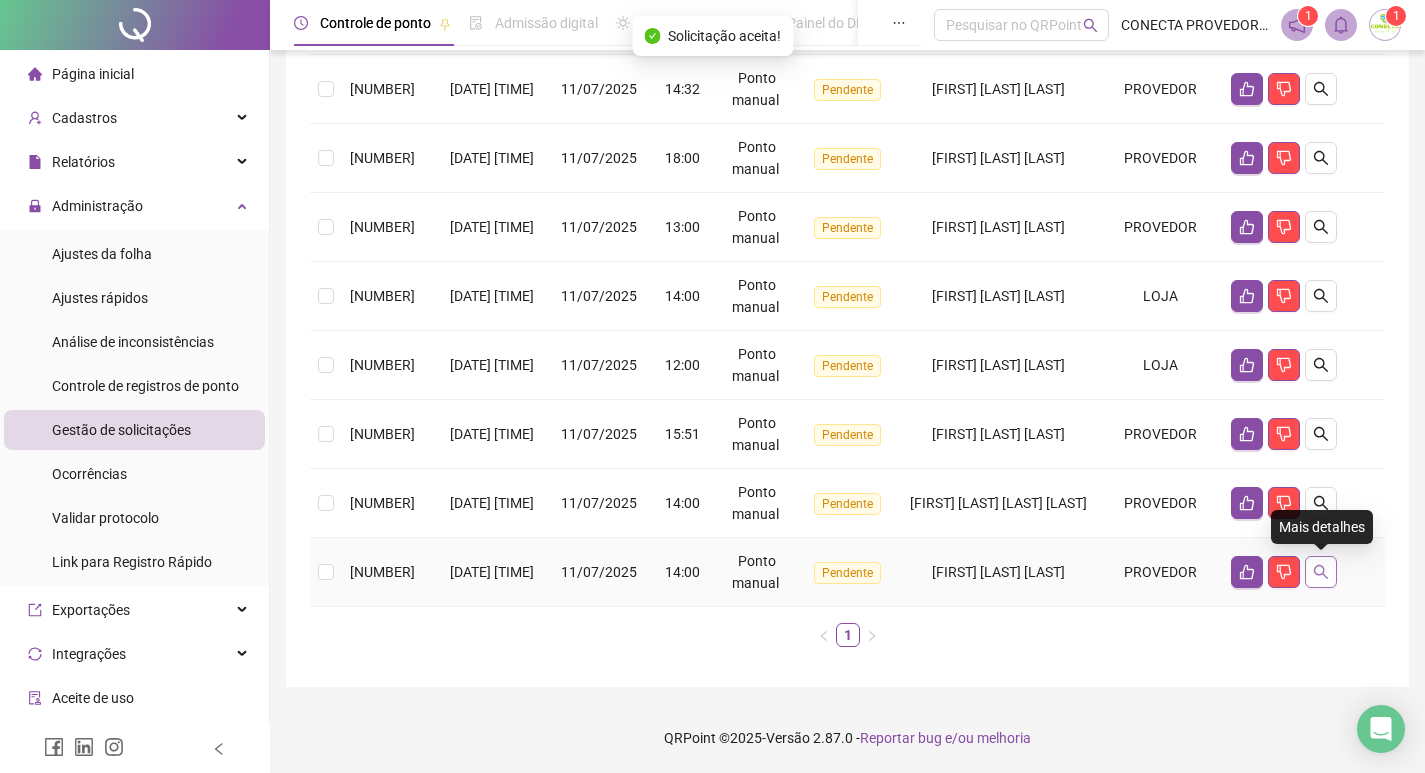 click 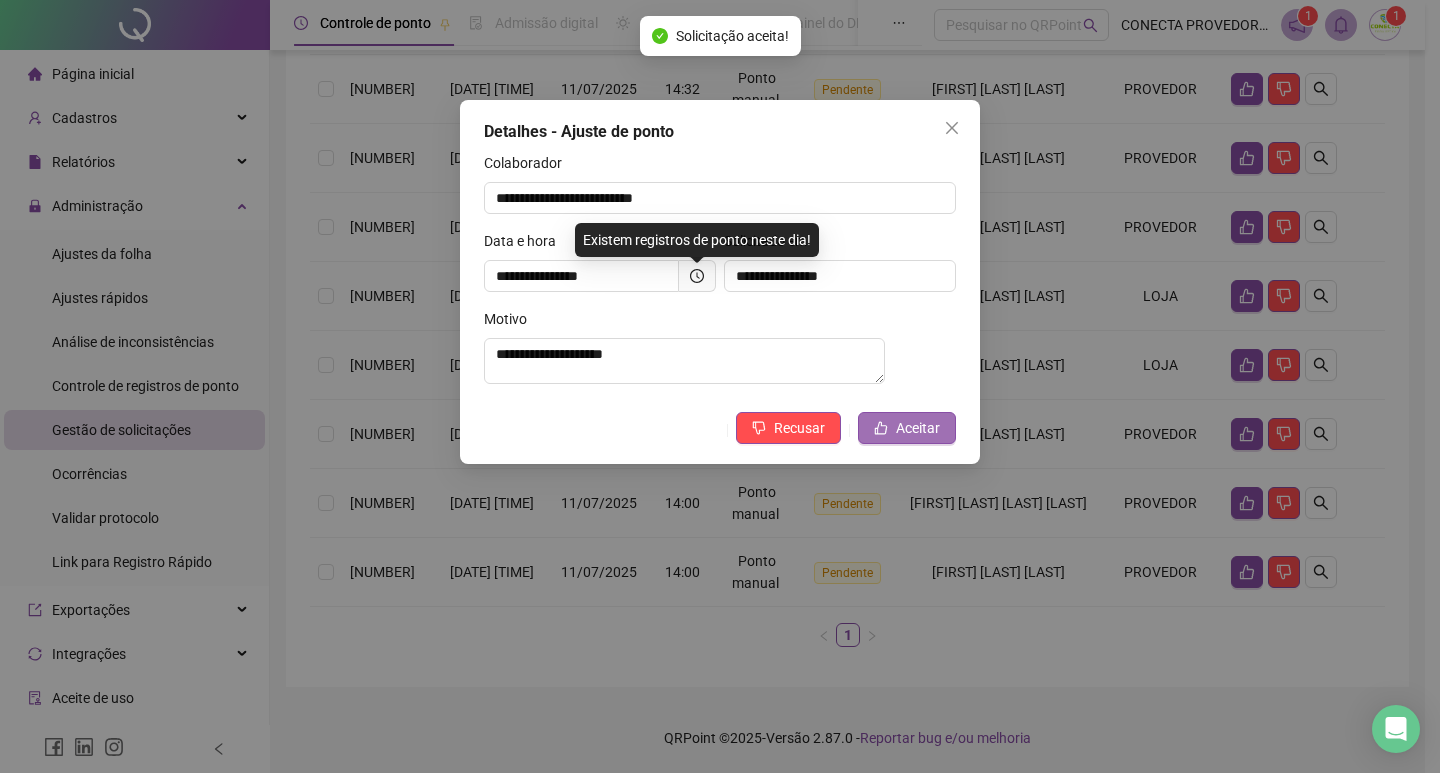 click on "Aceitar" at bounding box center (918, 428) 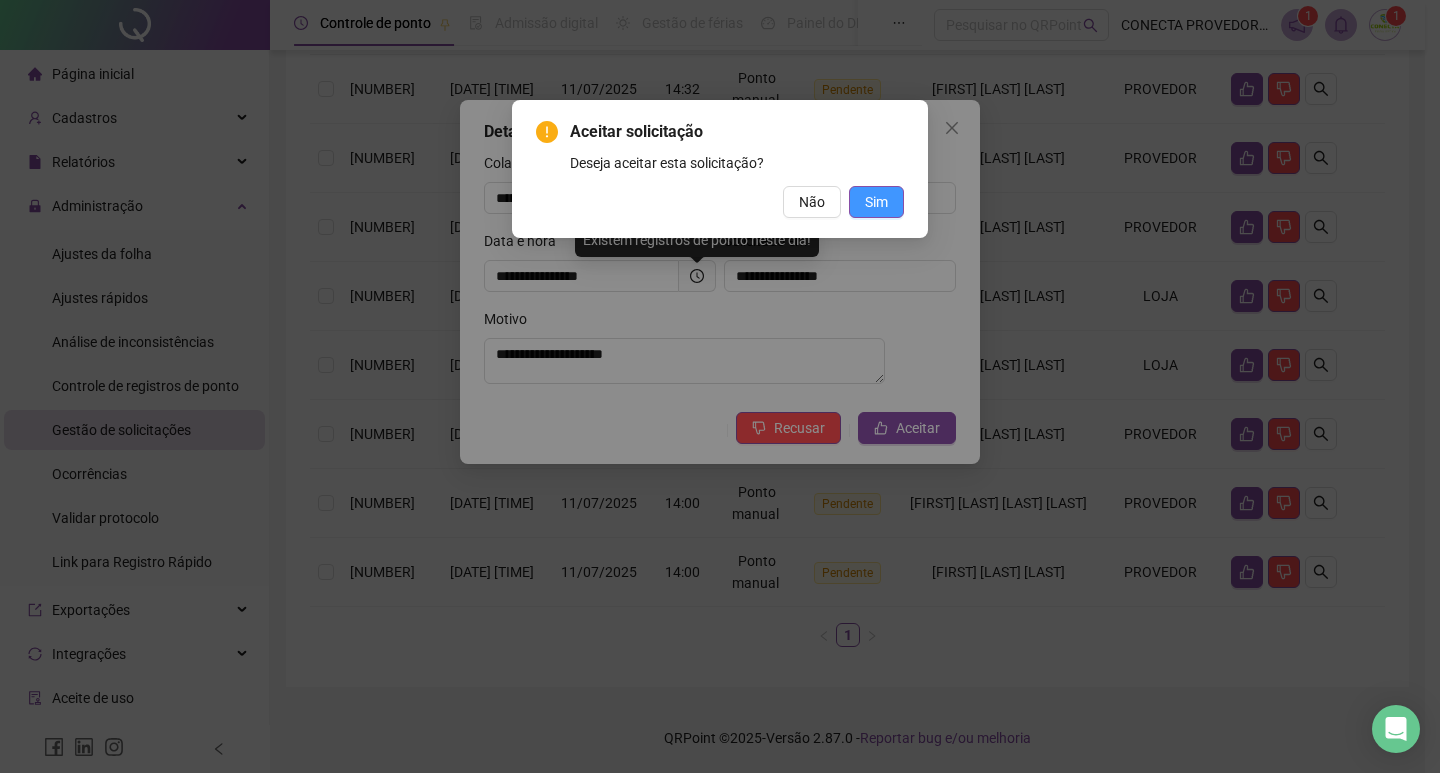 click on "Sim" at bounding box center (876, 202) 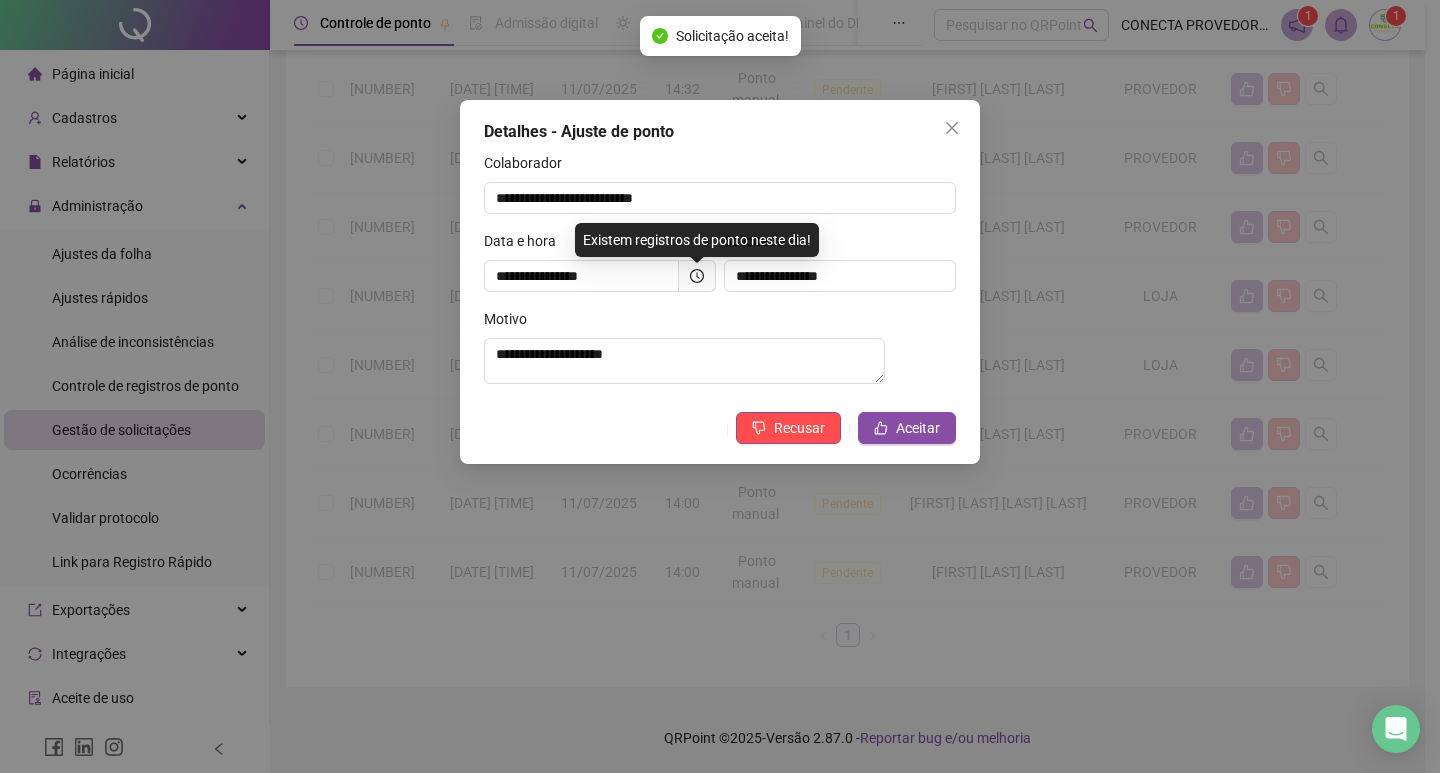 scroll, scrollTop: 492, scrollLeft: 0, axis: vertical 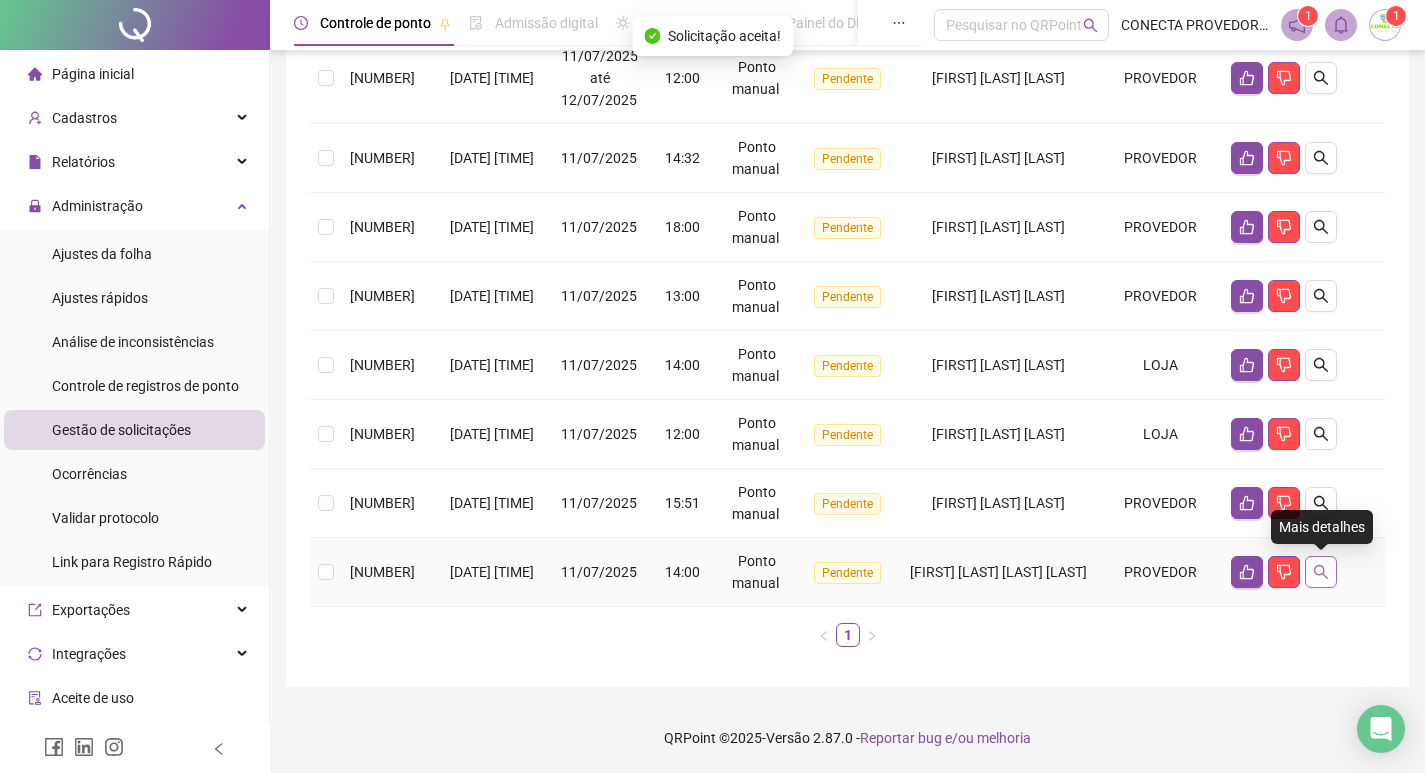 click 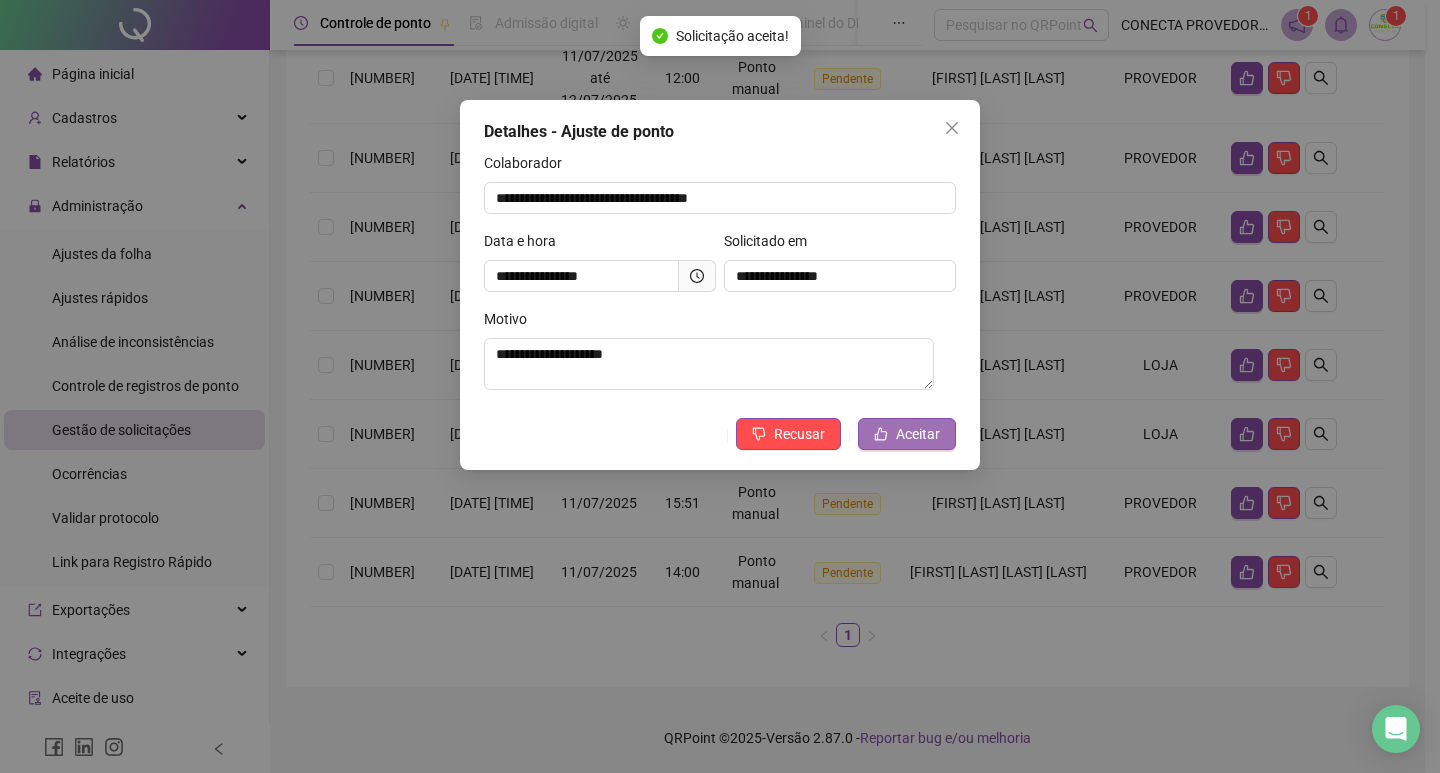 click on "Aceitar" at bounding box center (907, 434) 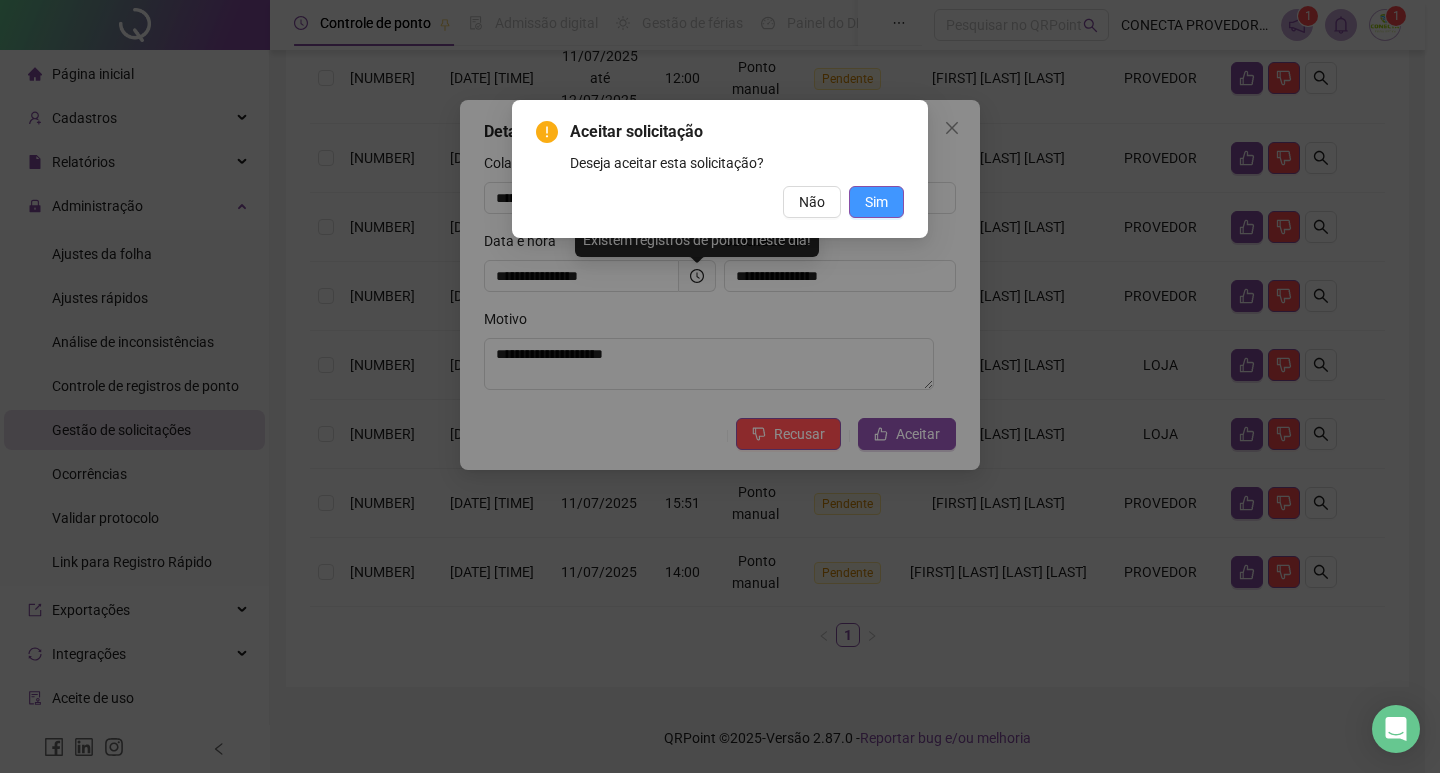 click on "Sim" at bounding box center (876, 202) 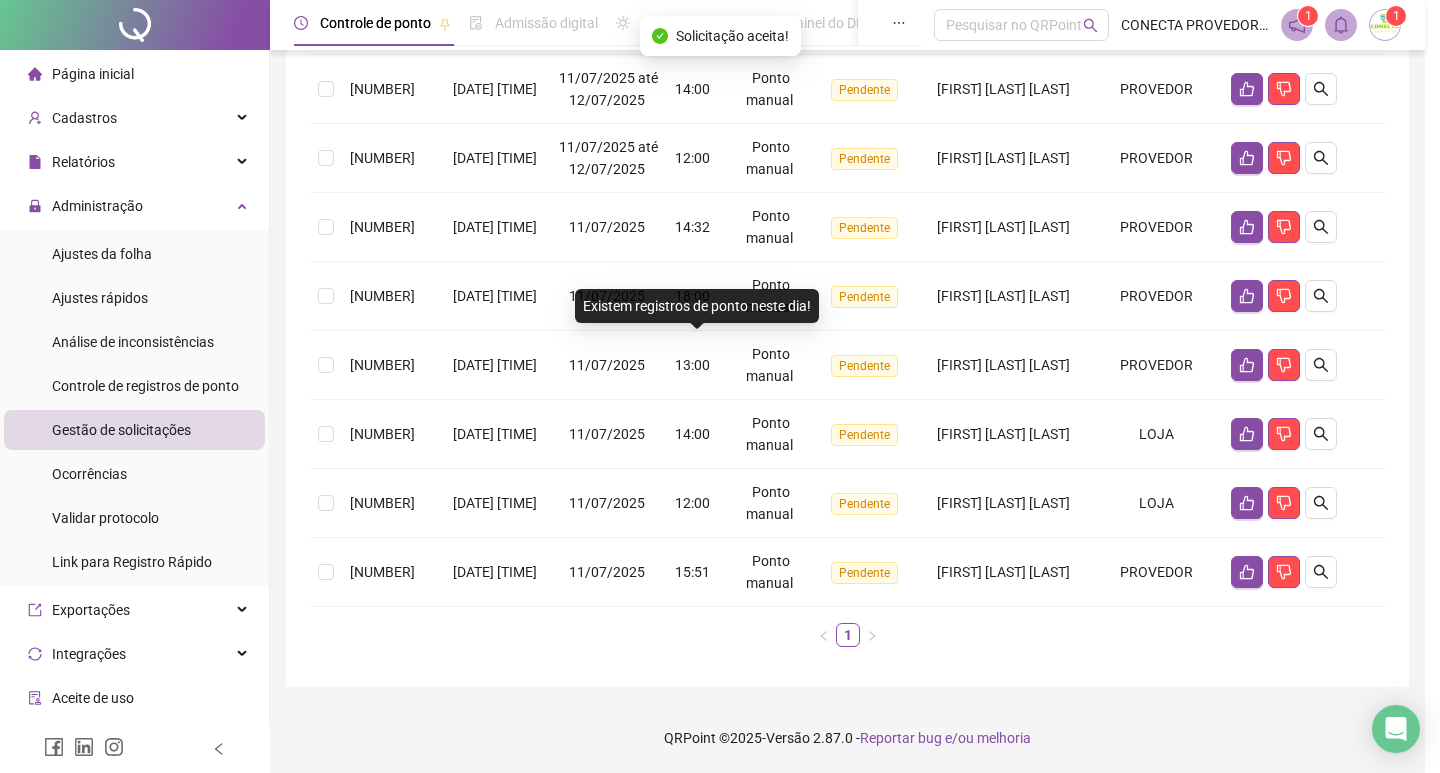 scroll, scrollTop: 423, scrollLeft: 0, axis: vertical 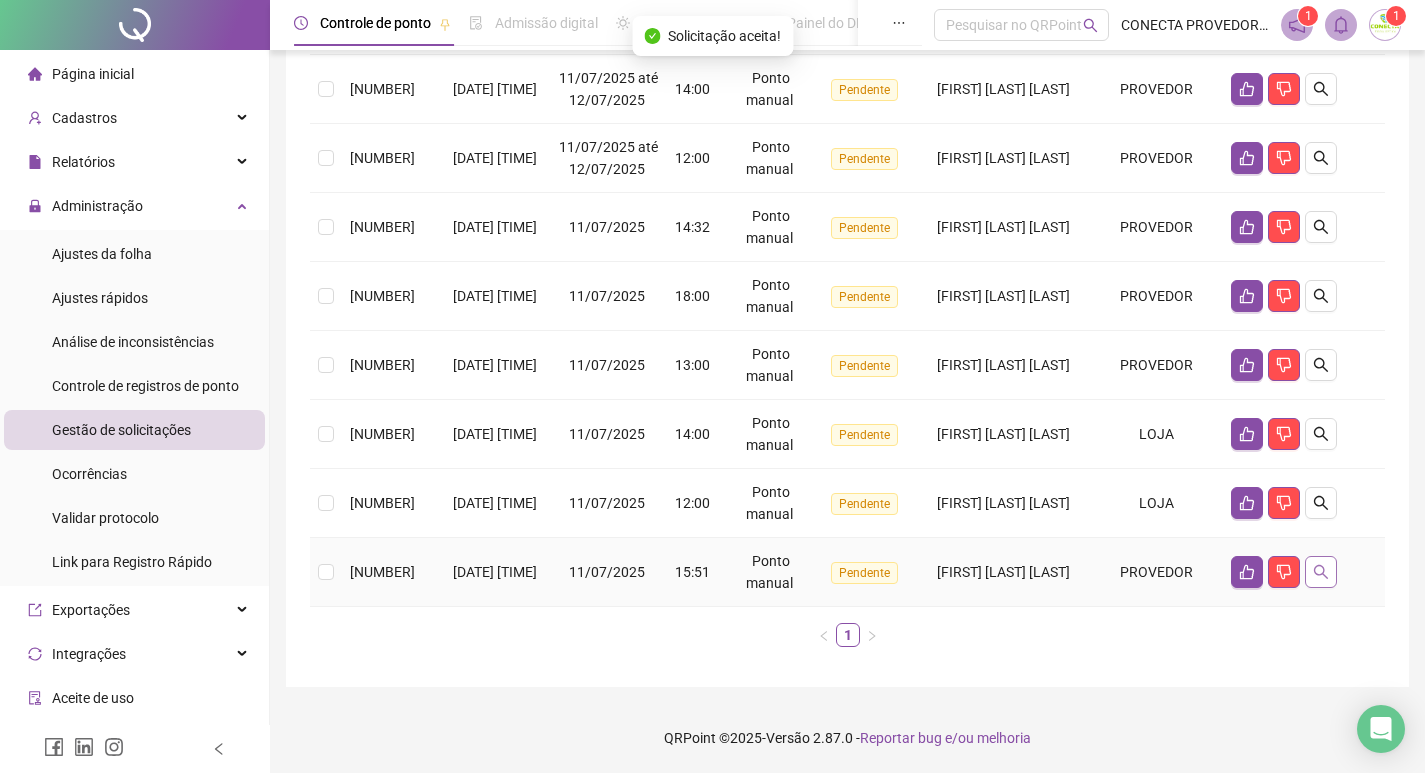 click 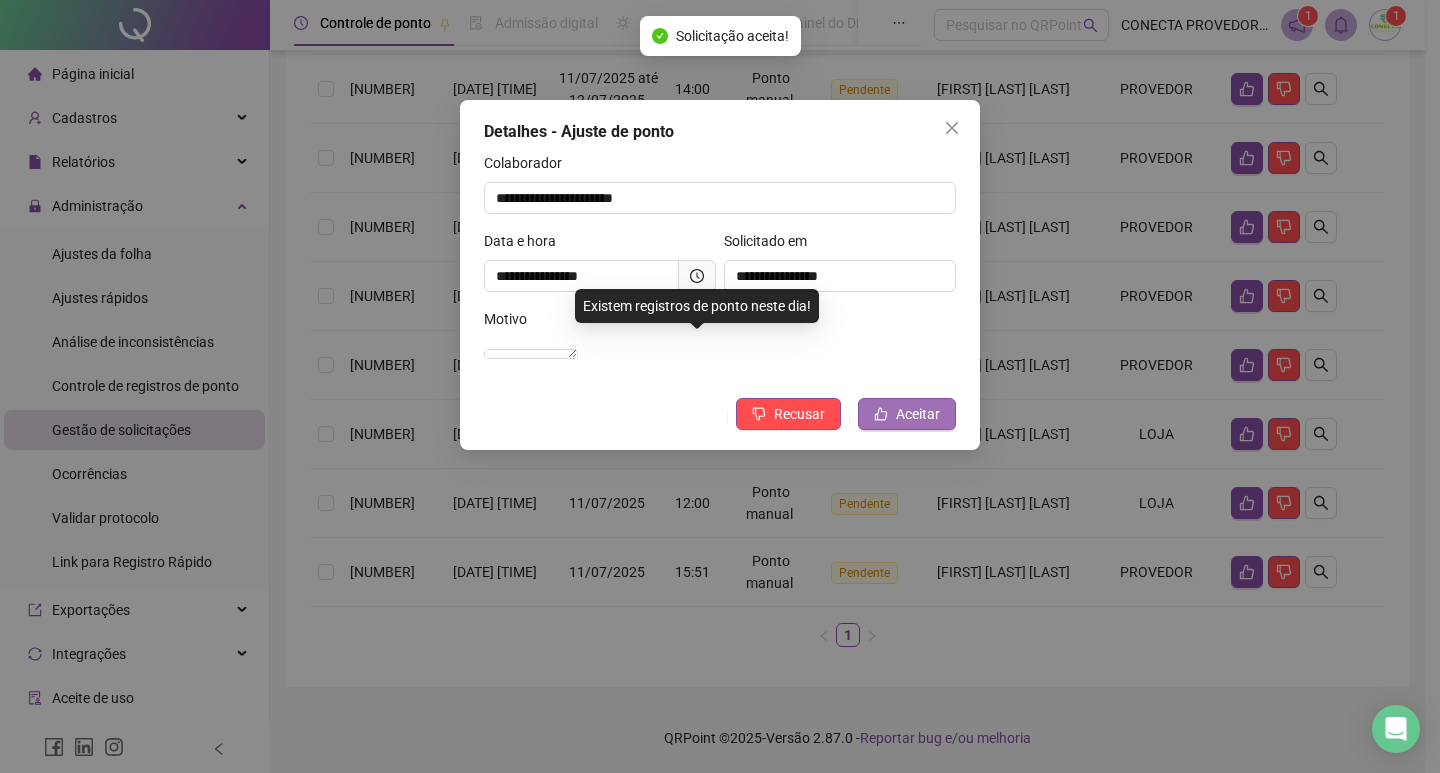 click on "Aceitar" at bounding box center [918, 414] 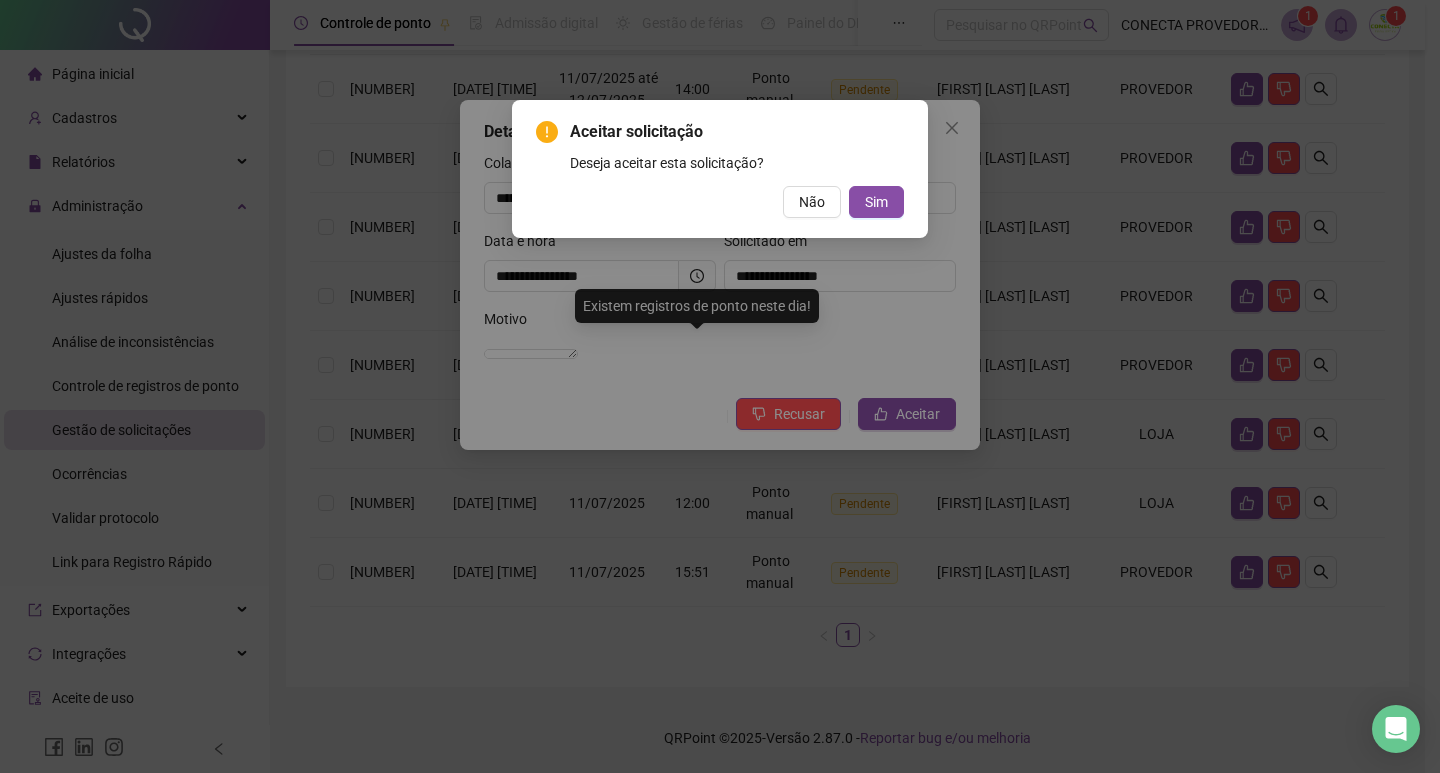 click on "Aceitar solicitação Deseja aceitar esta solicitação? Não Sim" at bounding box center (720, 169) 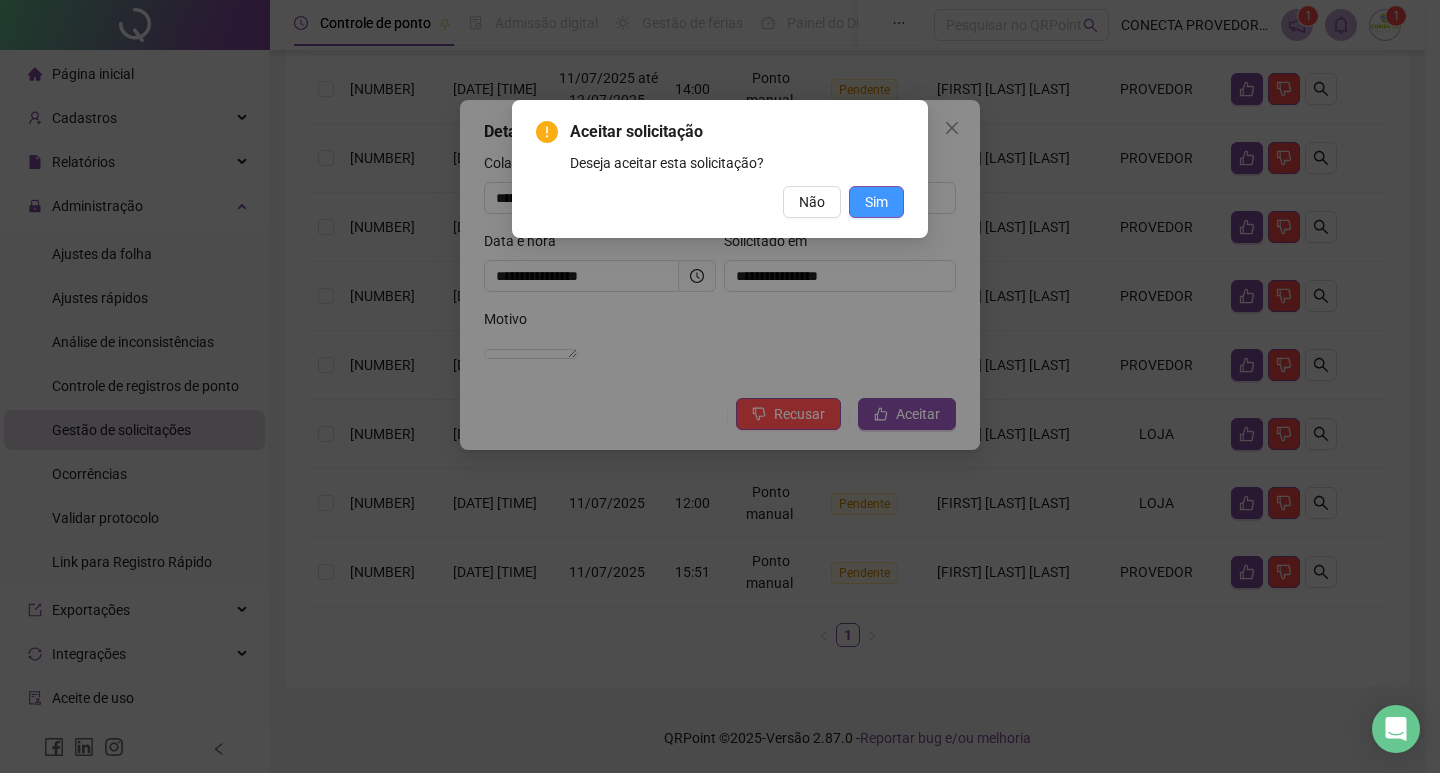 click on "Sim" at bounding box center (876, 202) 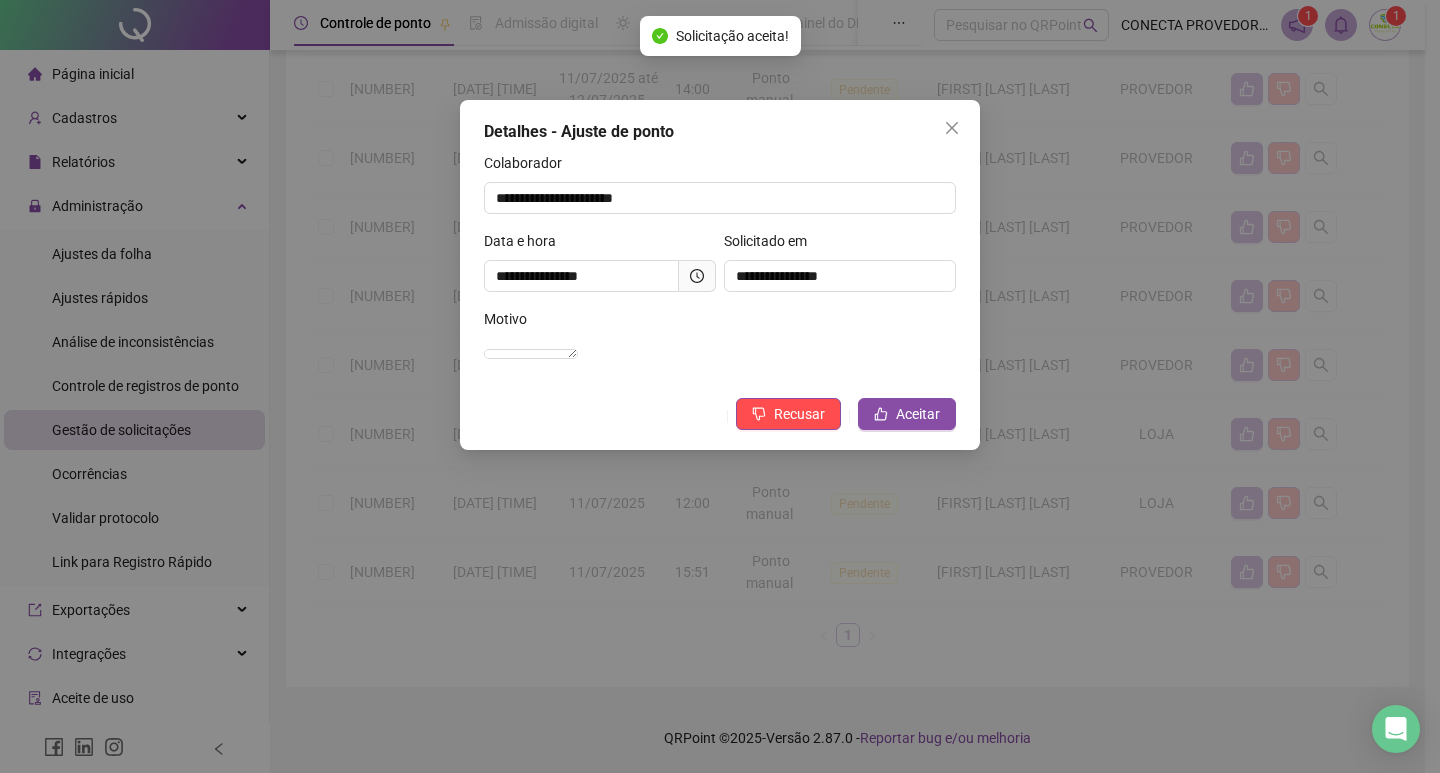 scroll, scrollTop: 354, scrollLeft: 0, axis: vertical 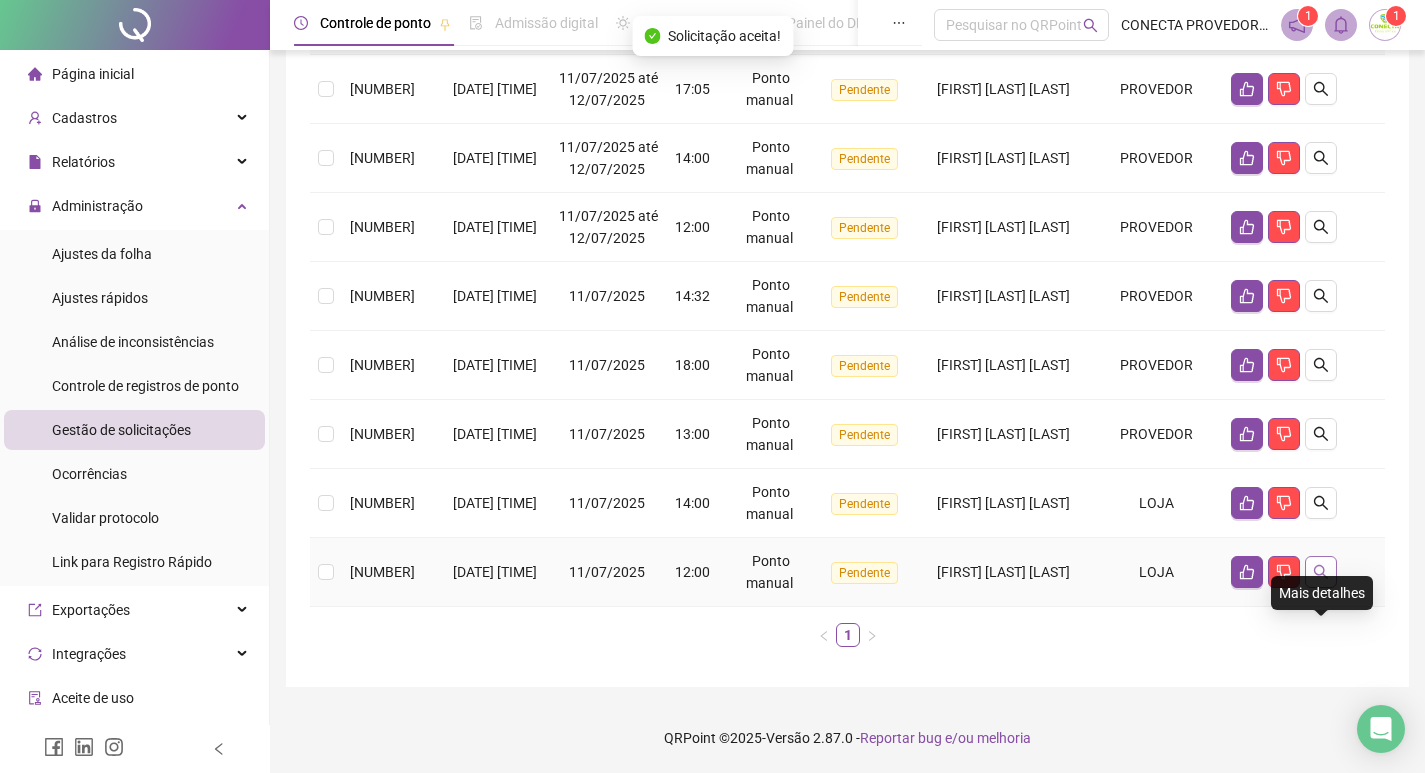 click 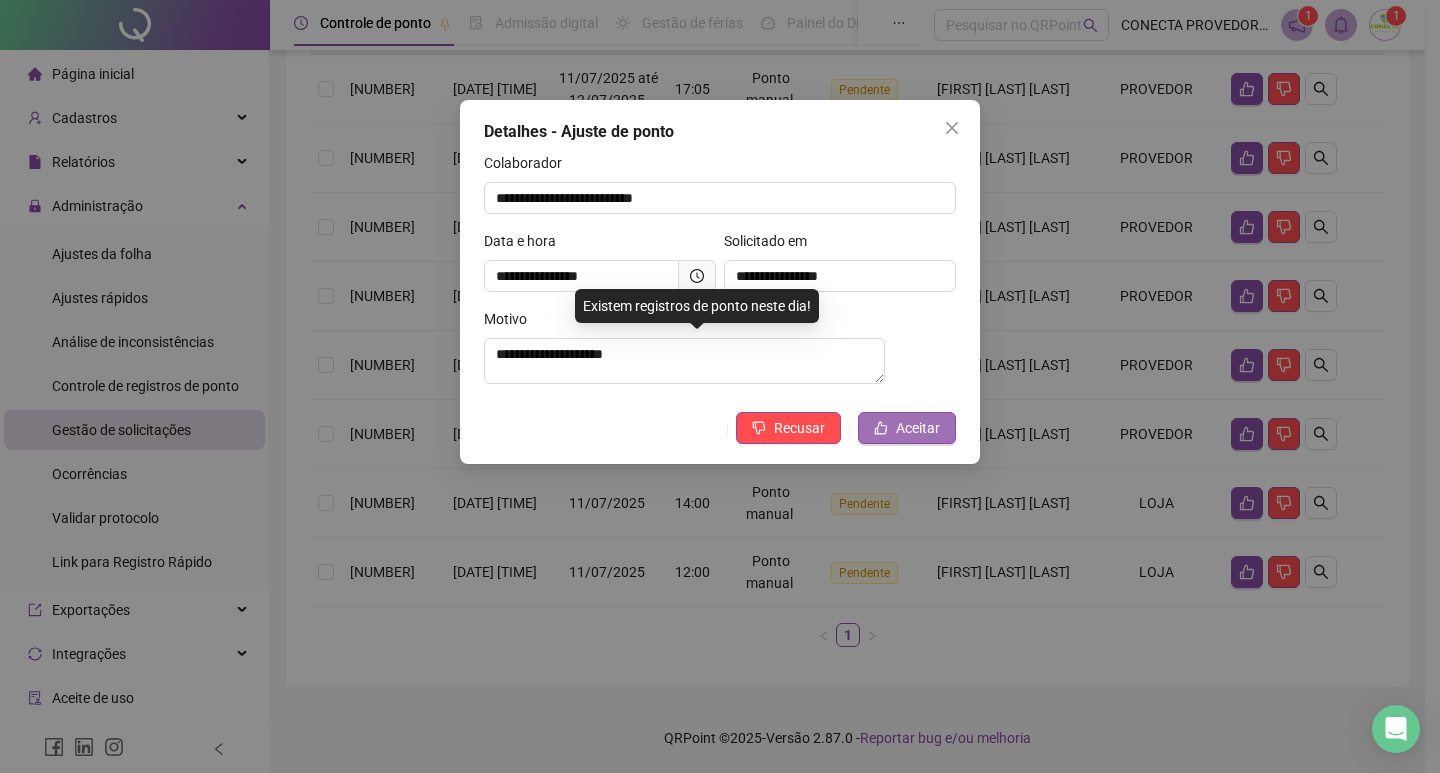 click on "Aceitar" at bounding box center (918, 428) 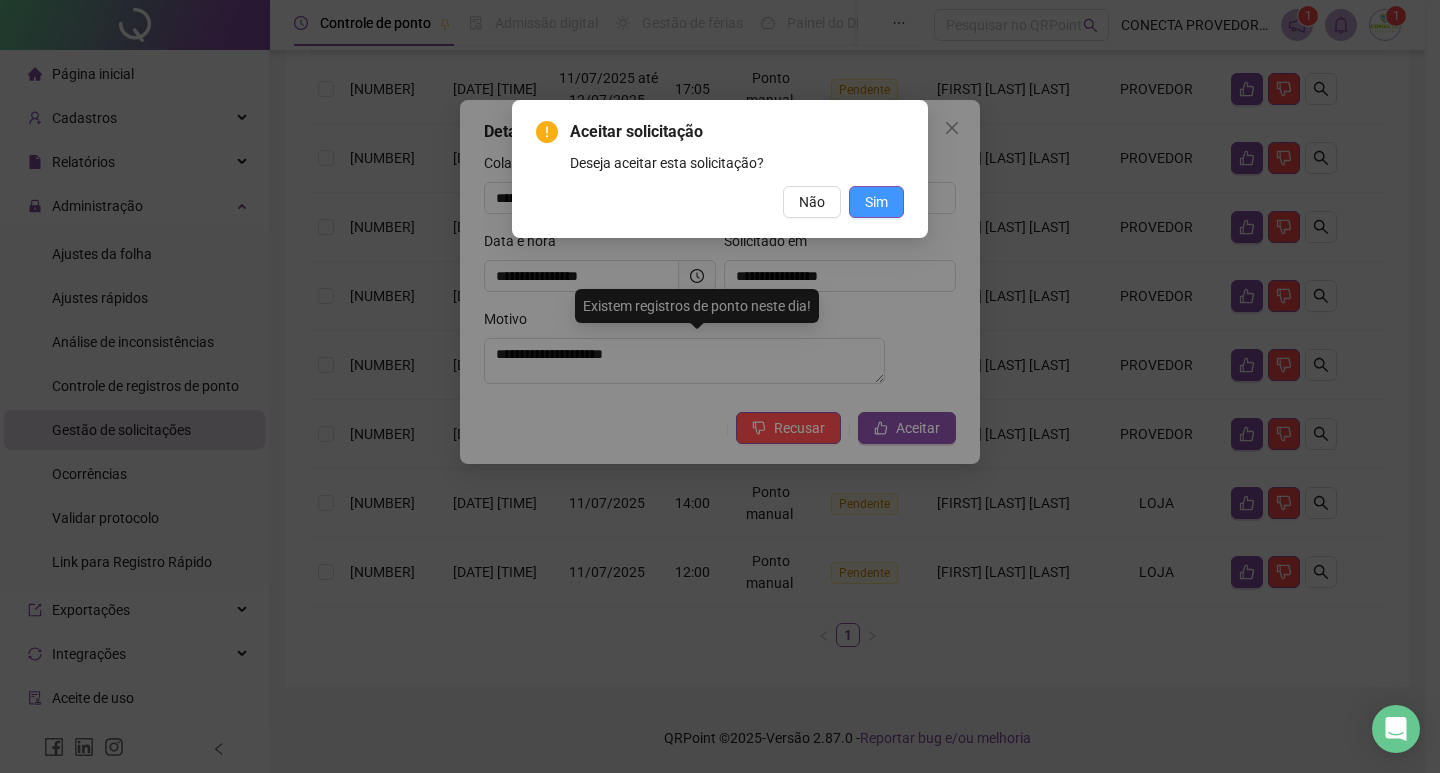 click on "Sim" at bounding box center [876, 202] 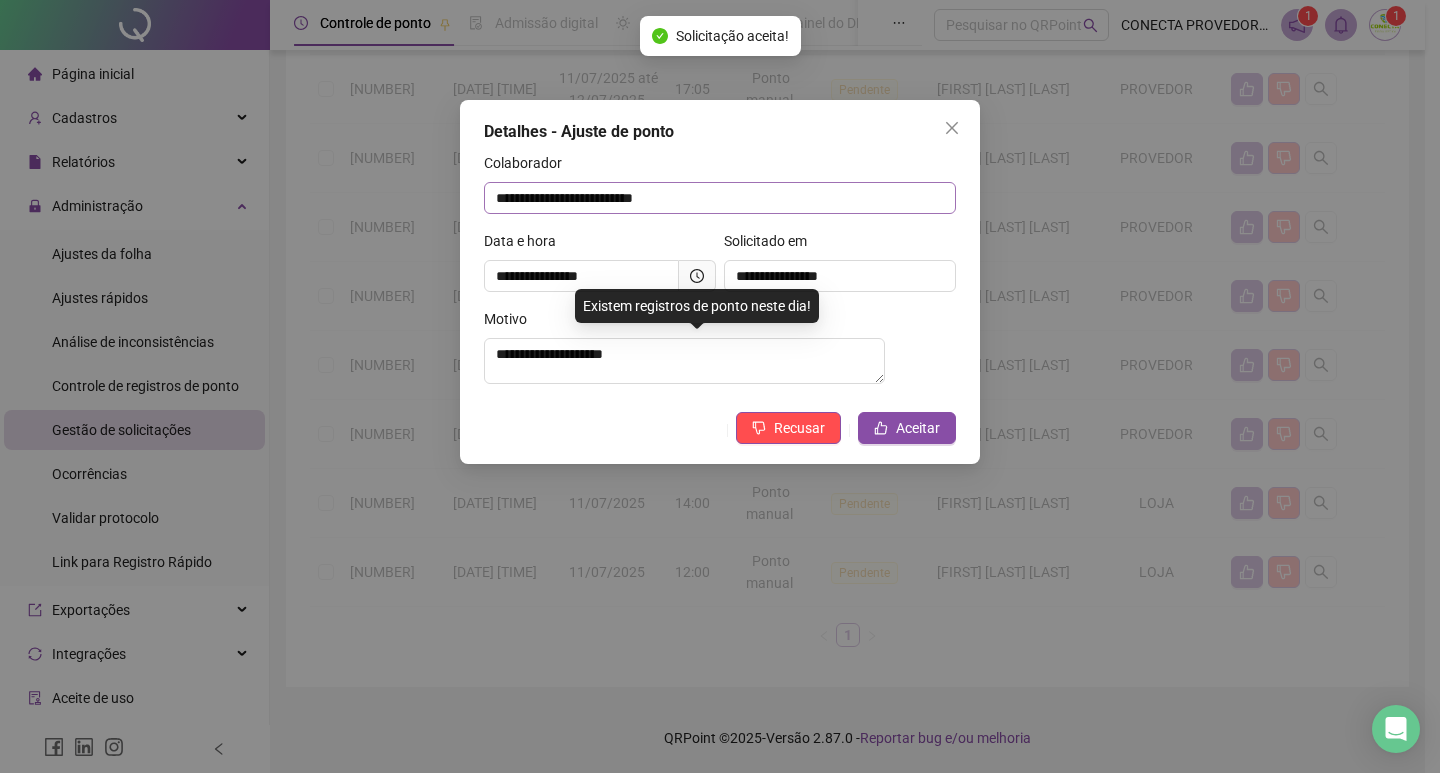 scroll, scrollTop: 285, scrollLeft: 0, axis: vertical 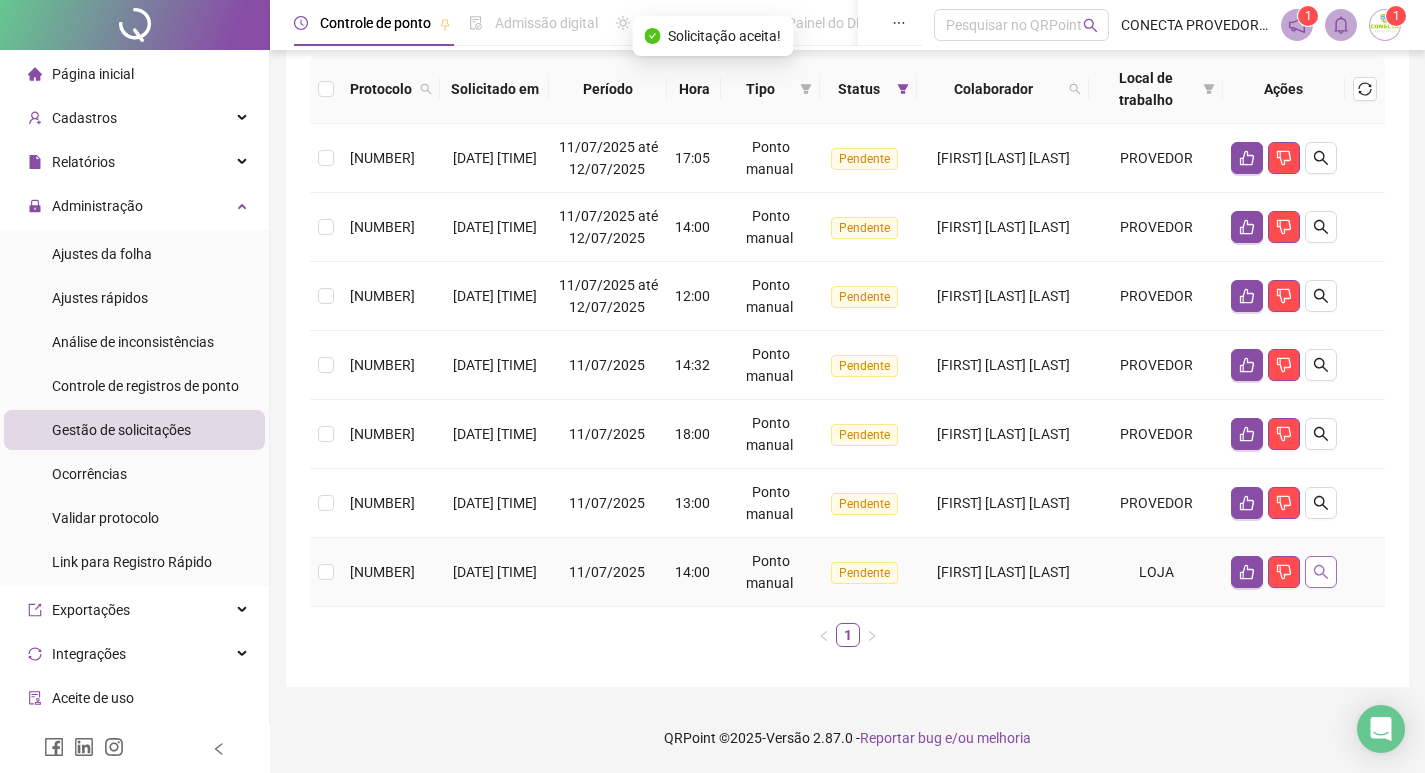 click 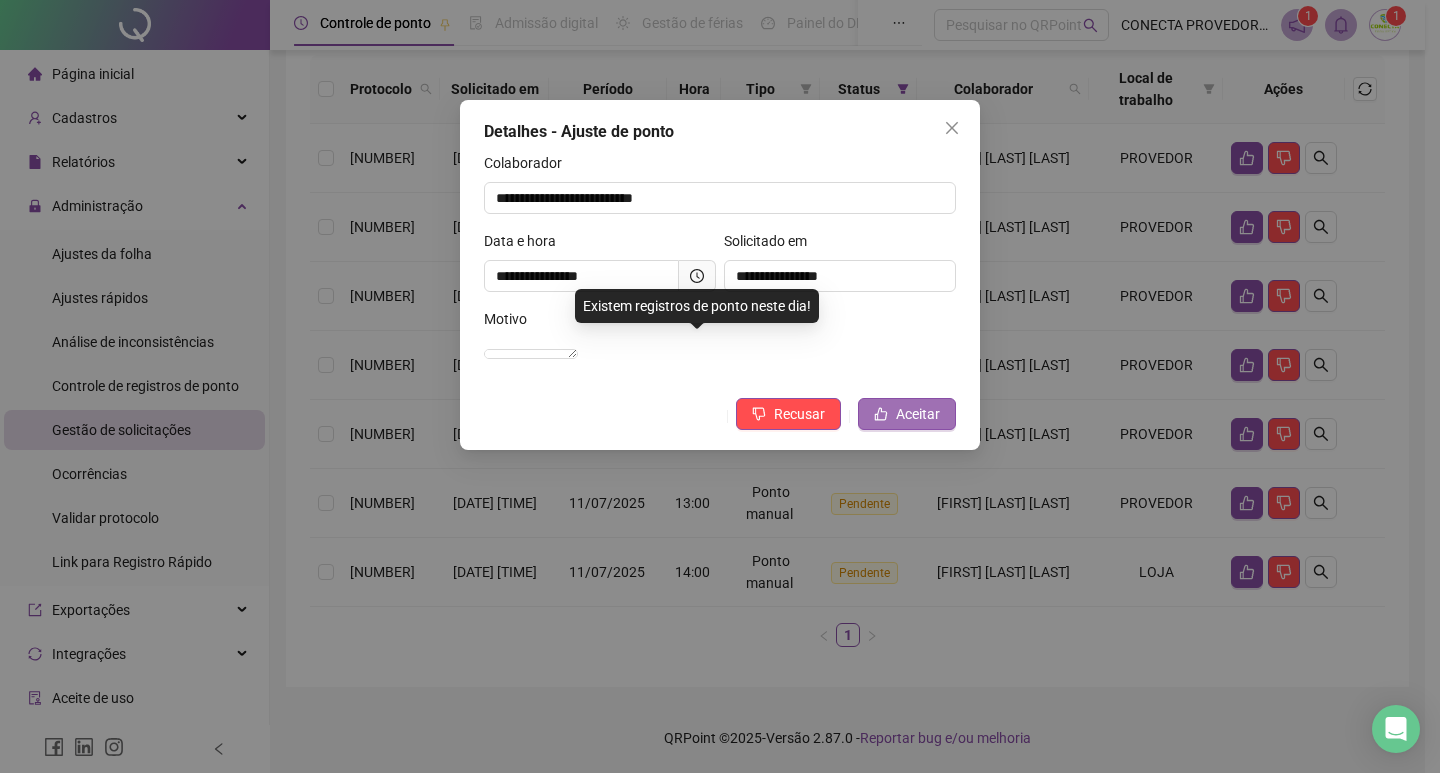 click on "Aceitar" at bounding box center (907, 414) 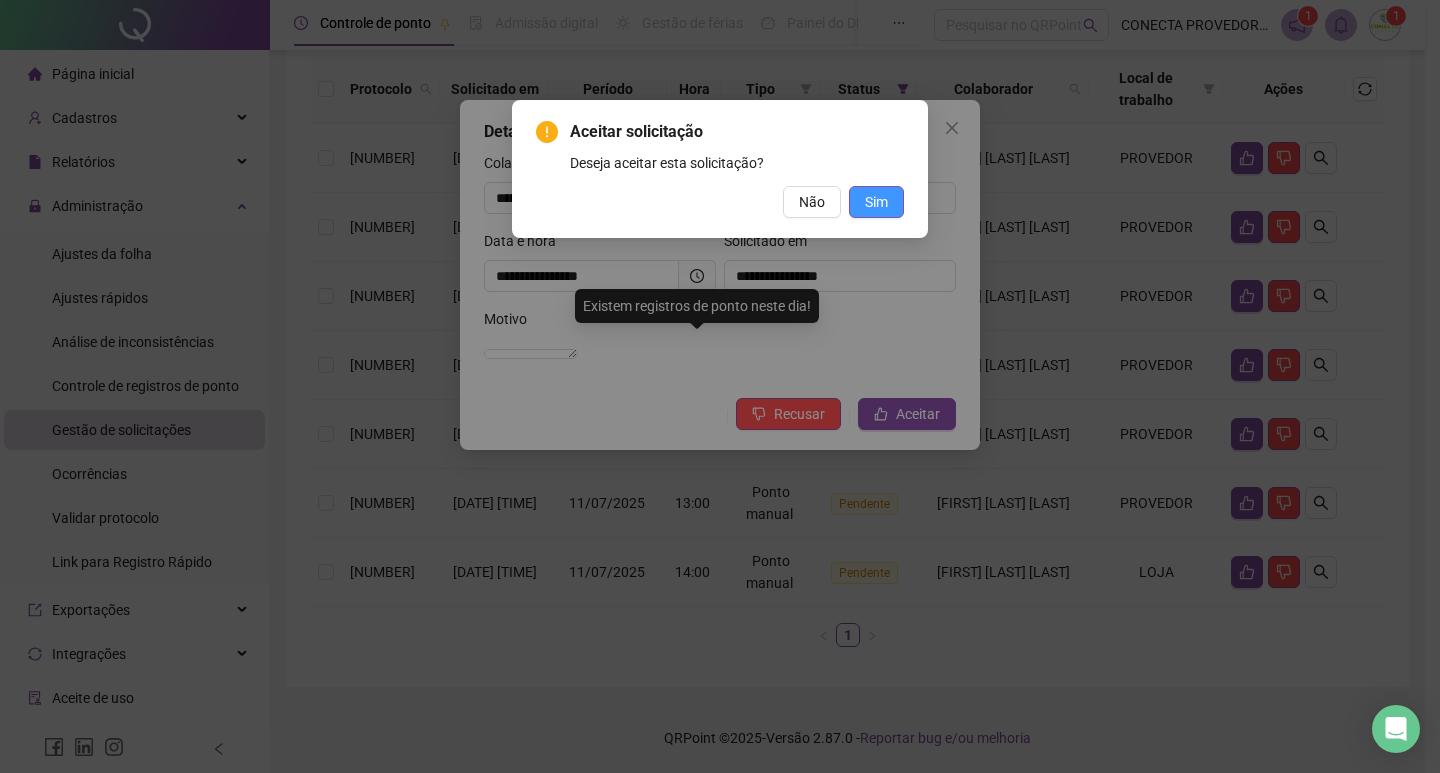 click on "Sim" at bounding box center [876, 202] 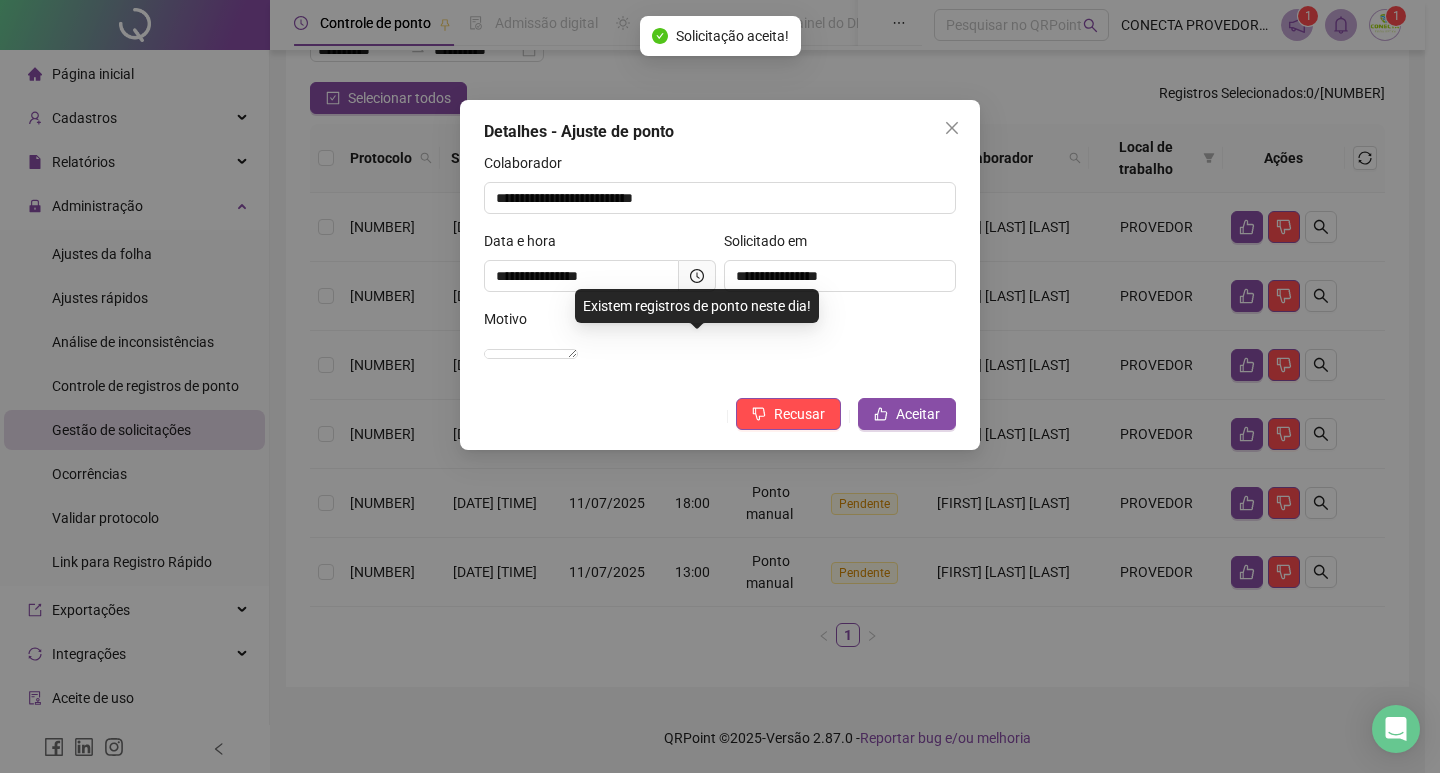 scroll, scrollTop: 216, scrollLeft: 0, axis: vertical 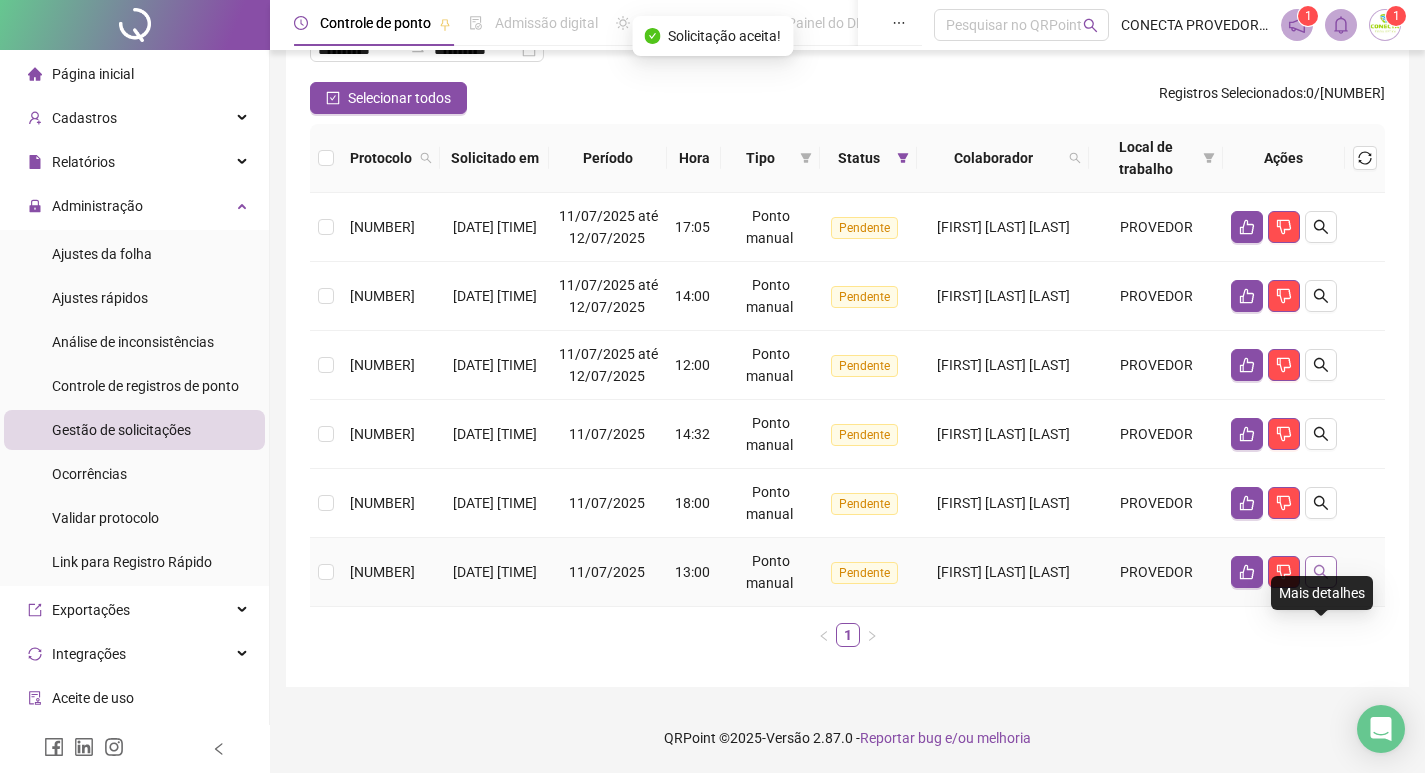 click at bounding box center (1321, 572) 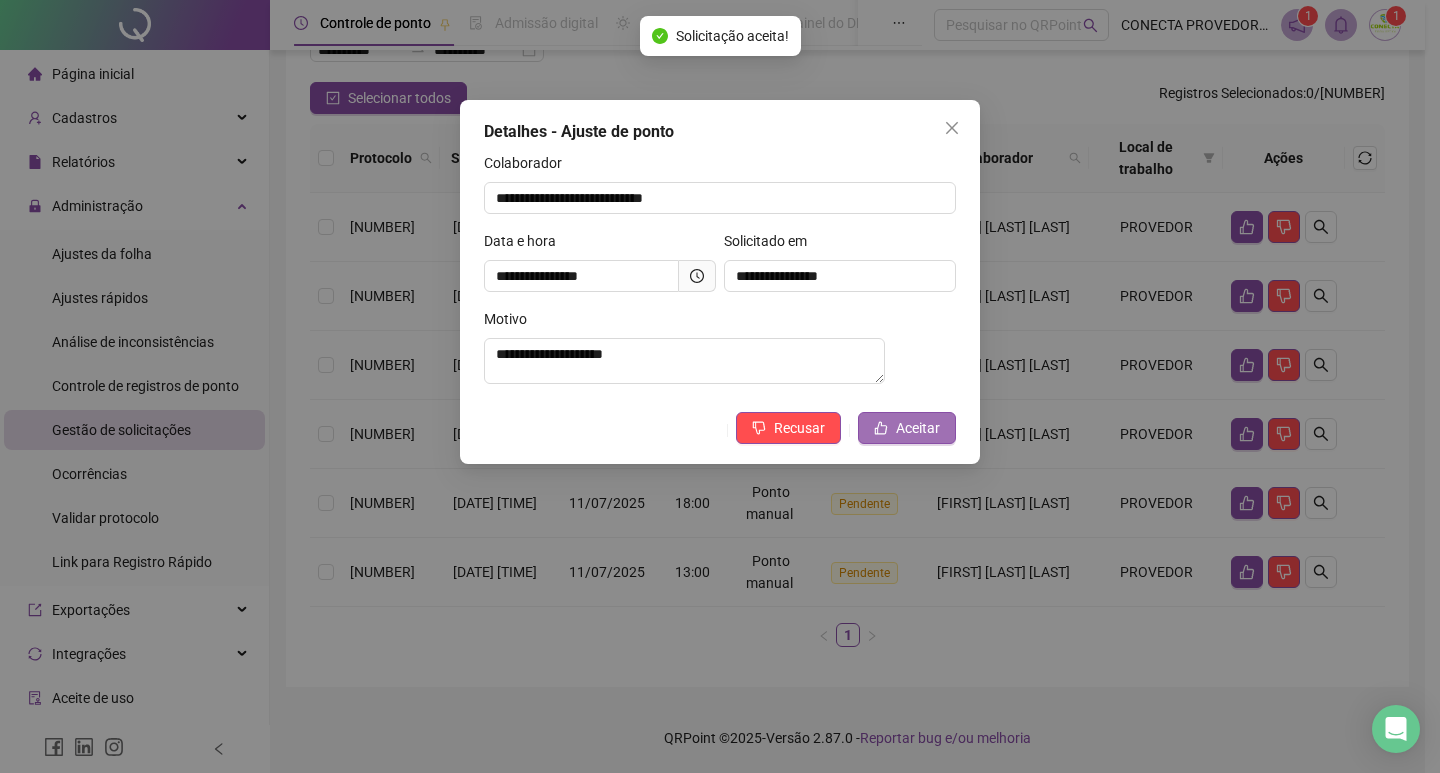 click on "Aceitar" at bounding box center (918, 428) 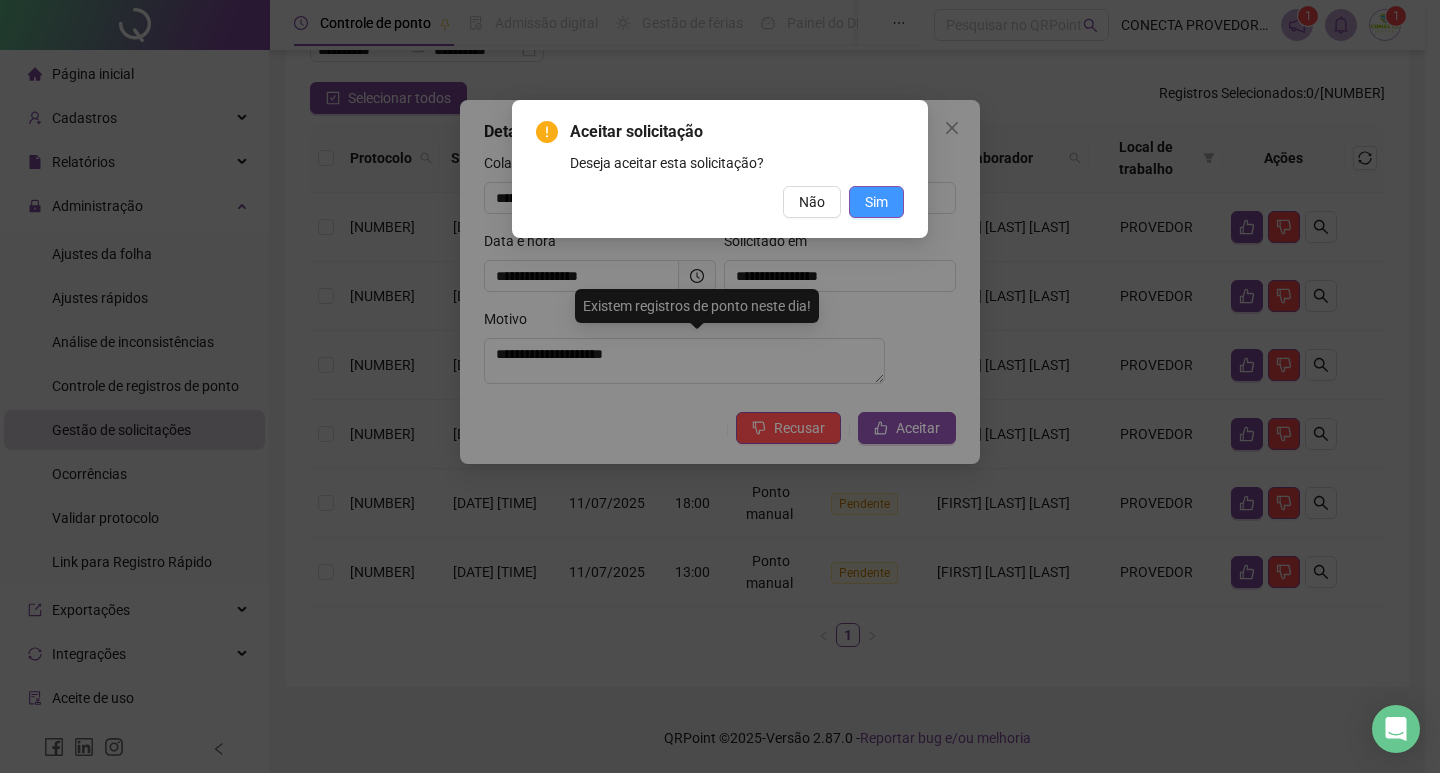 click on "Sim" at bounding box center [876, 202] 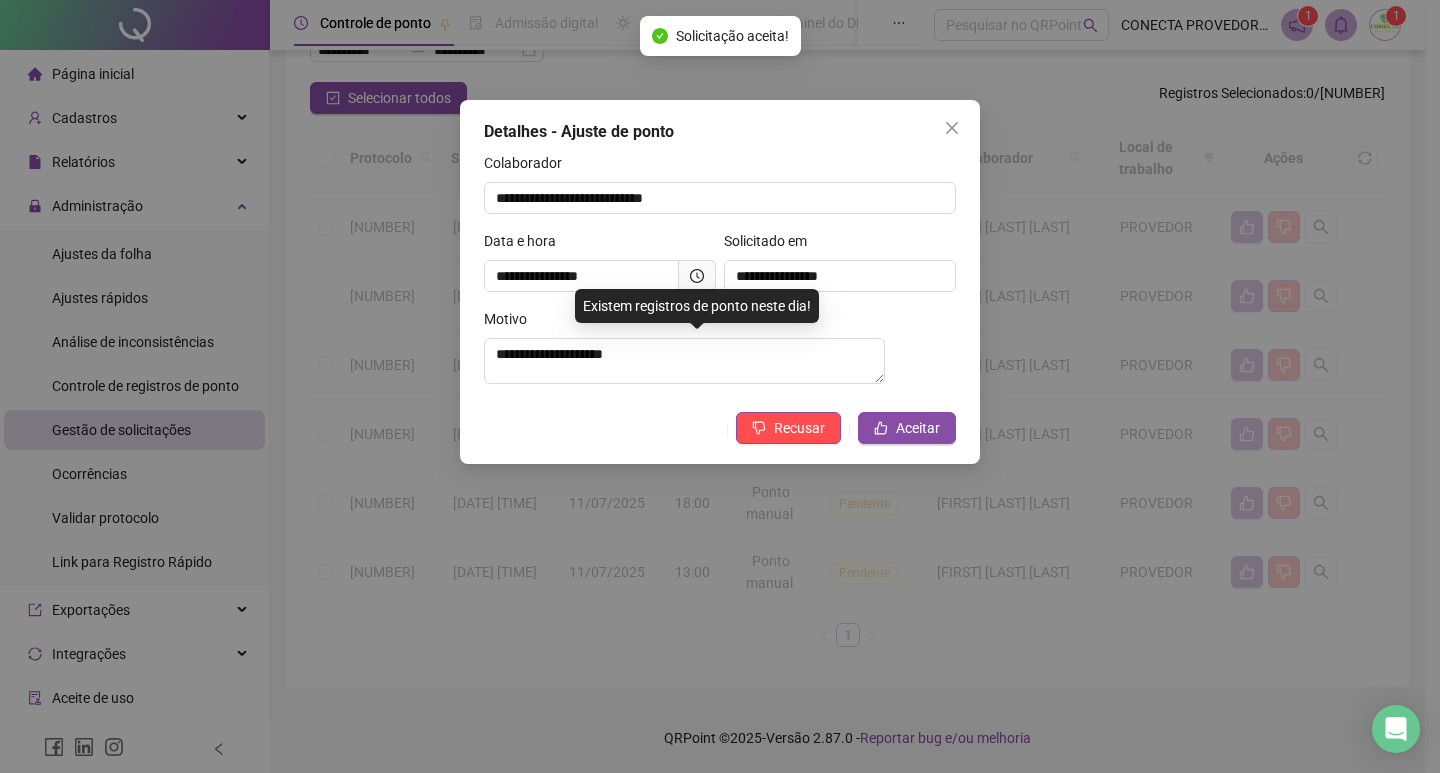 scroll, scrollTop: 147, scrollLeft: 0, axis: vertical 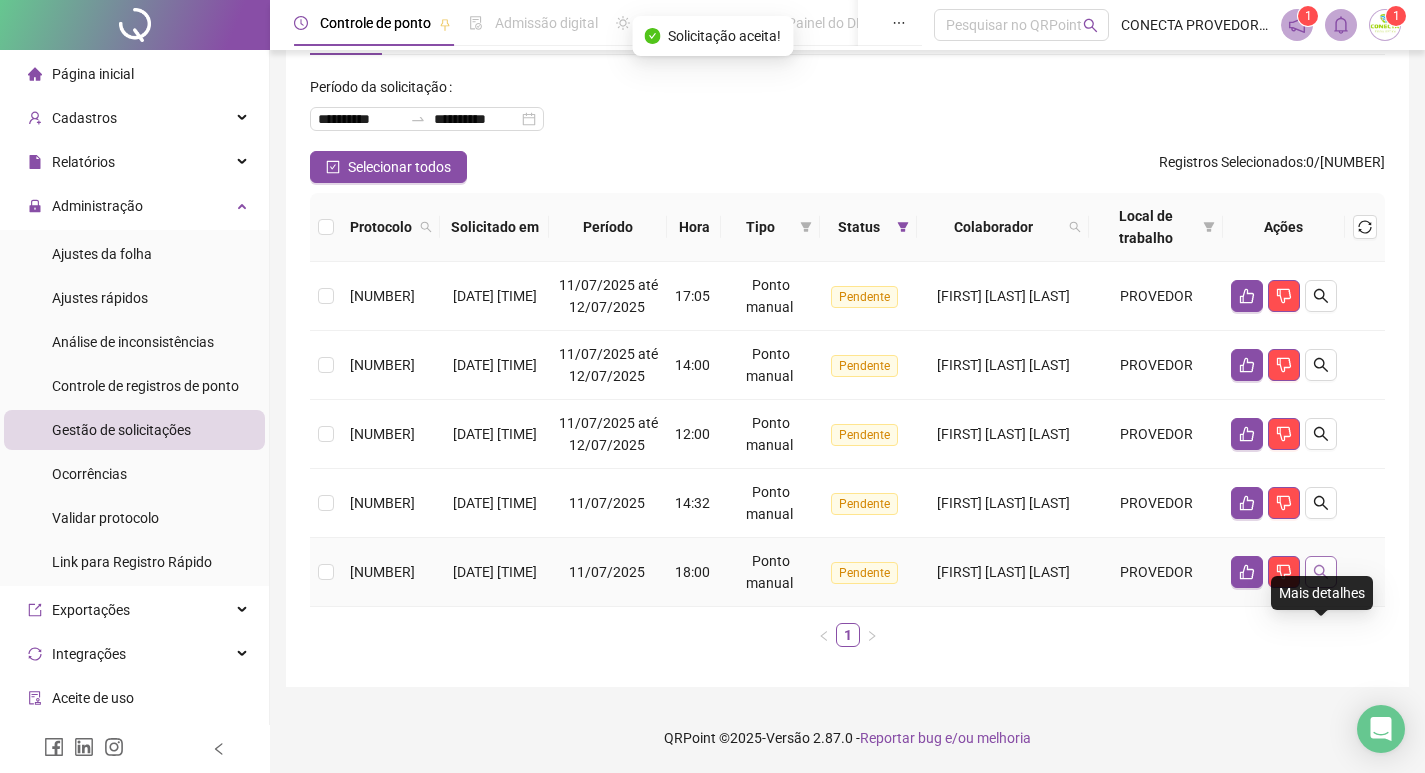 click 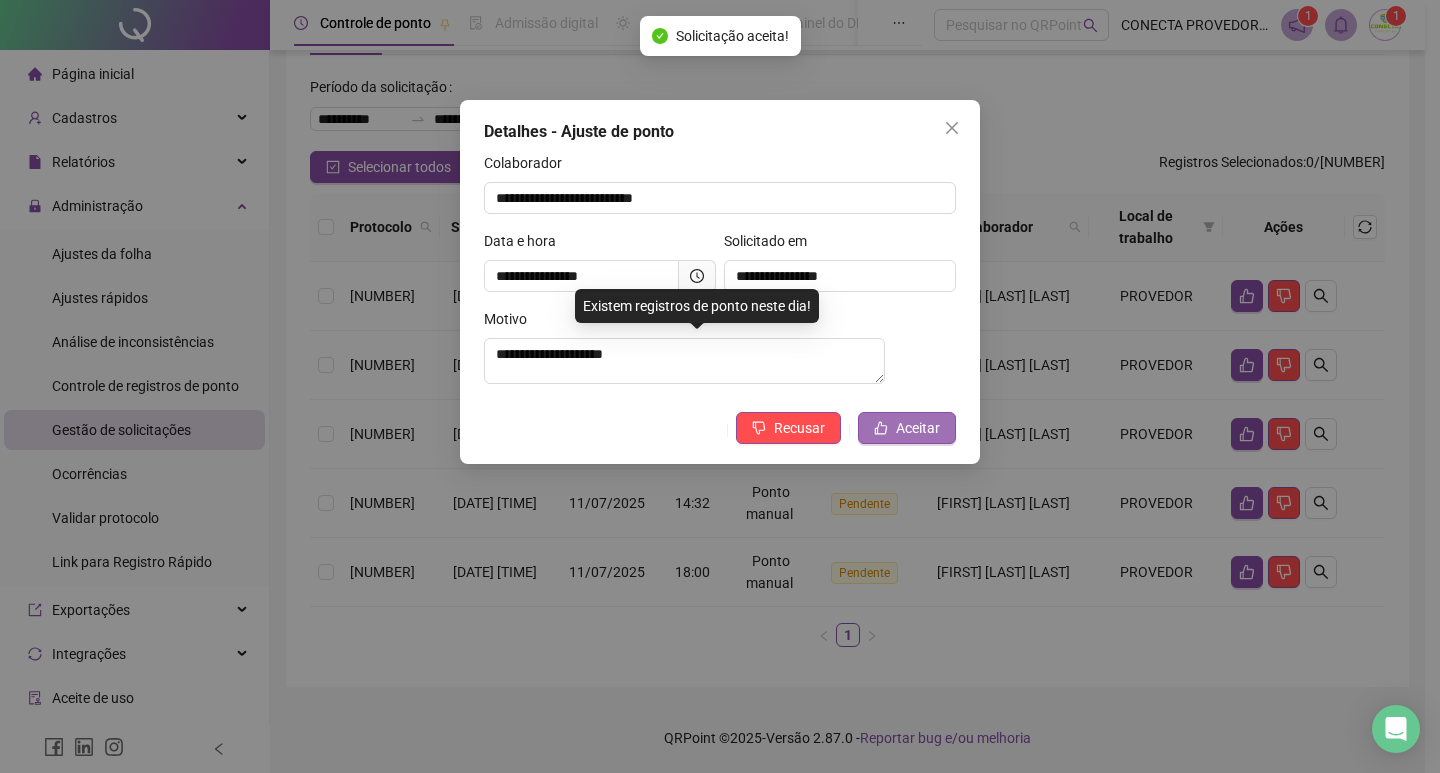 click on "Aceitar" at bounding box center [918, 428] 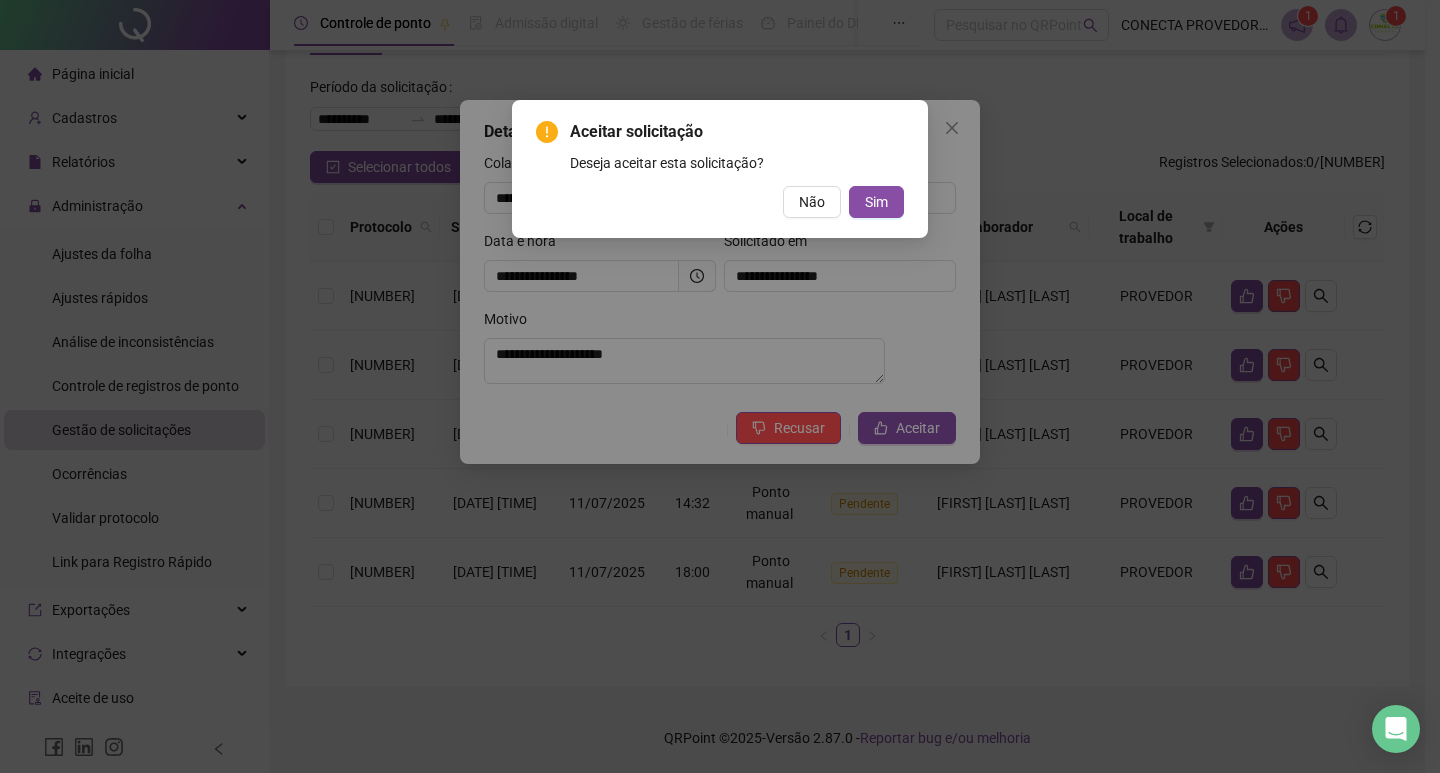 type 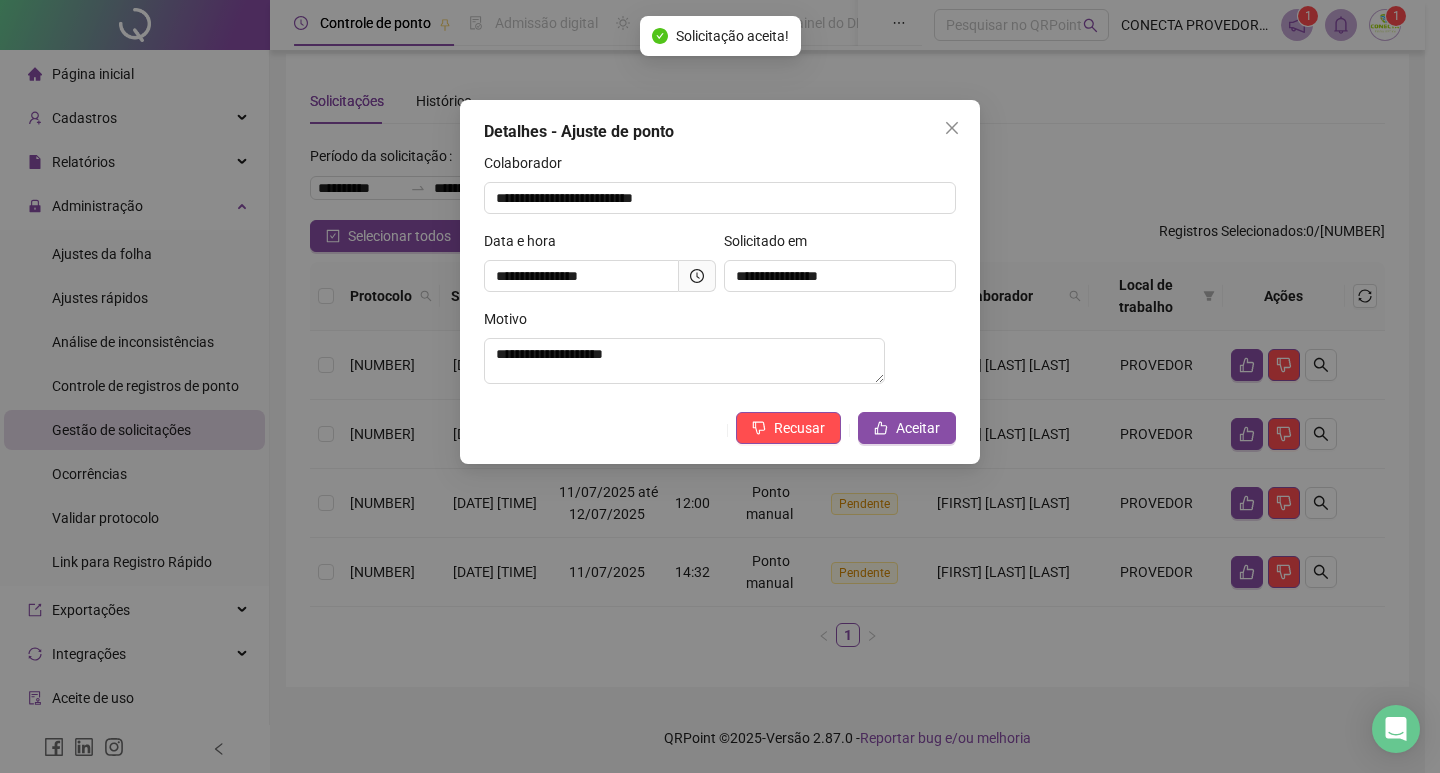 scroll, scrollTop: 78, scrollLeft: 0, axis: vertical 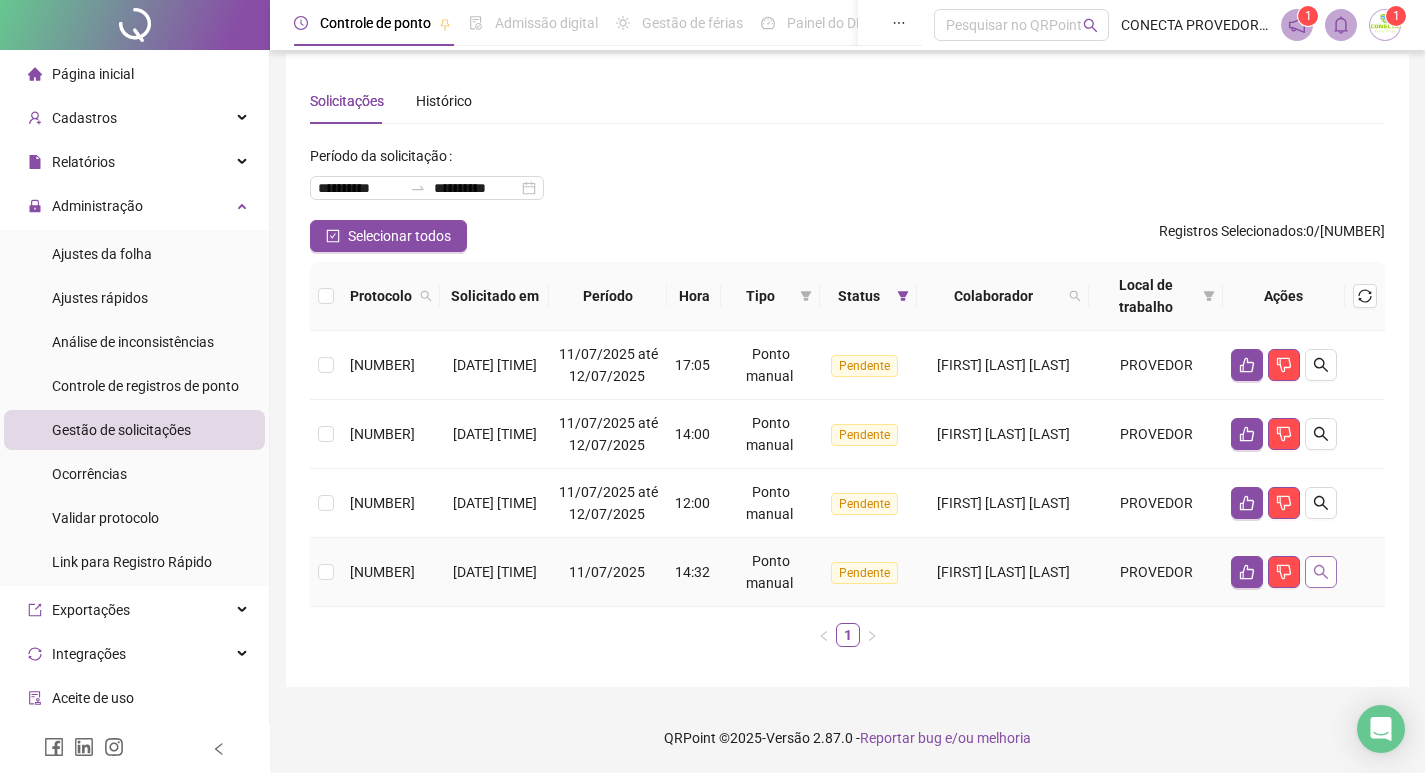 click at bounding box center (1321, 572) 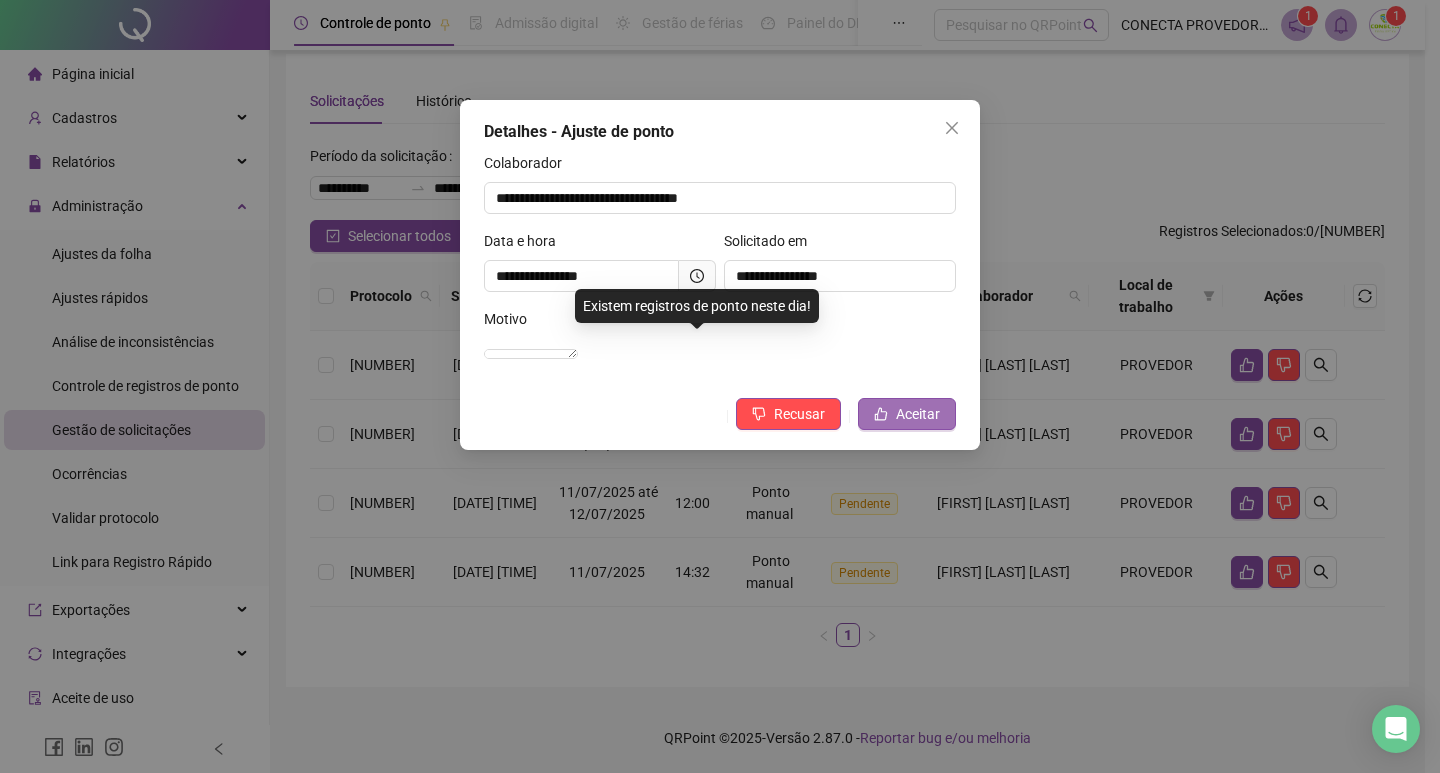 click on "Aceitar" at bounding box center [918, 414] 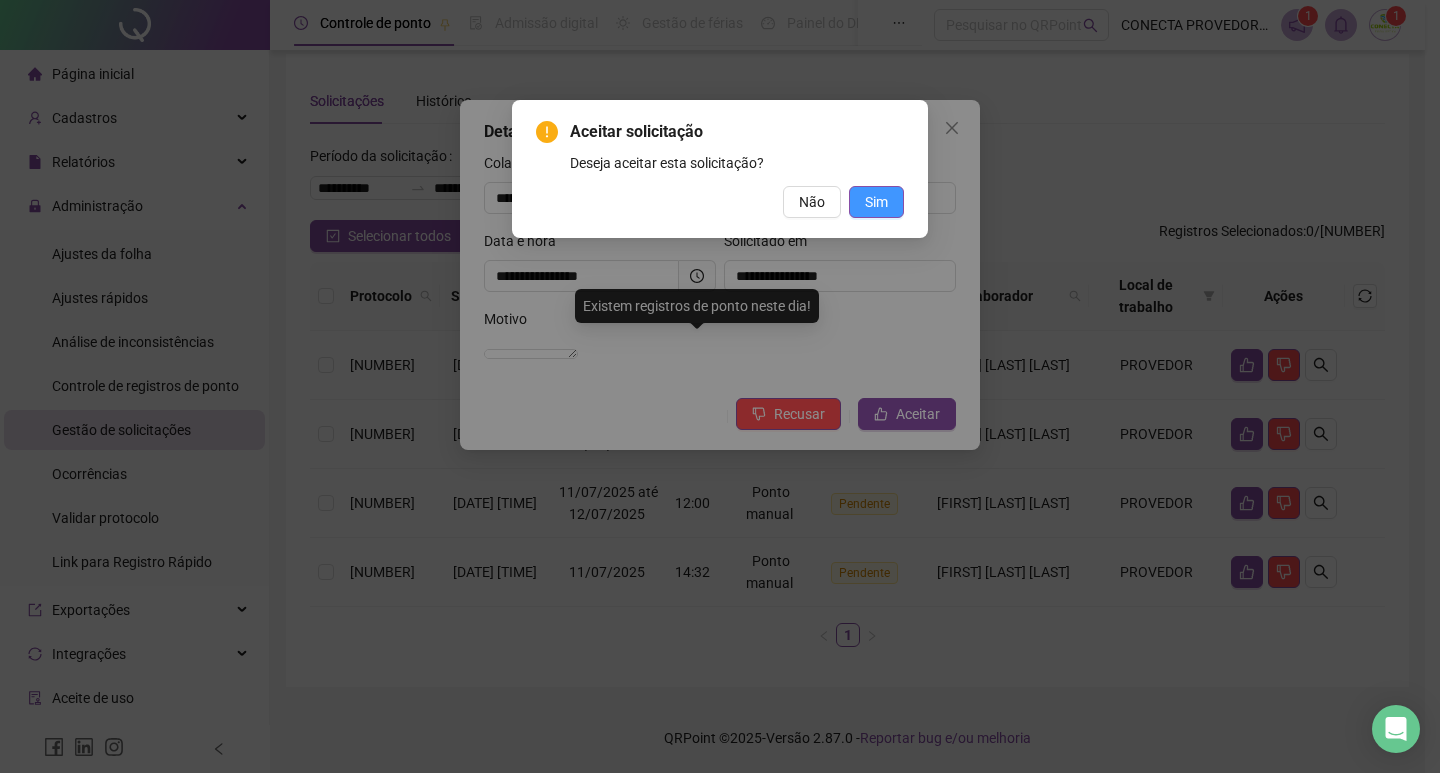 click on "Sim" at bounding box center (876, 202) 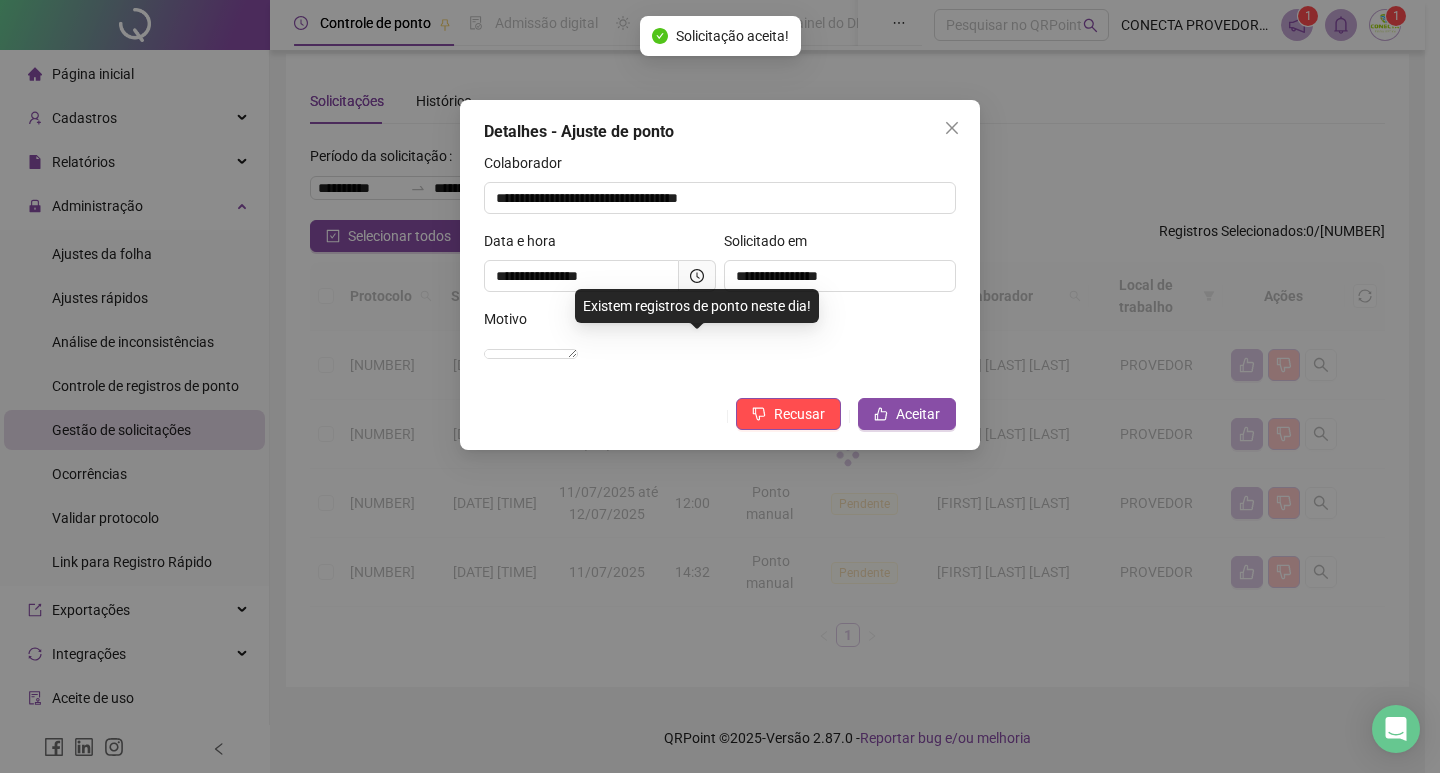 scroll, scrollTop: 9, scrollLeft: 0, axis: vertical 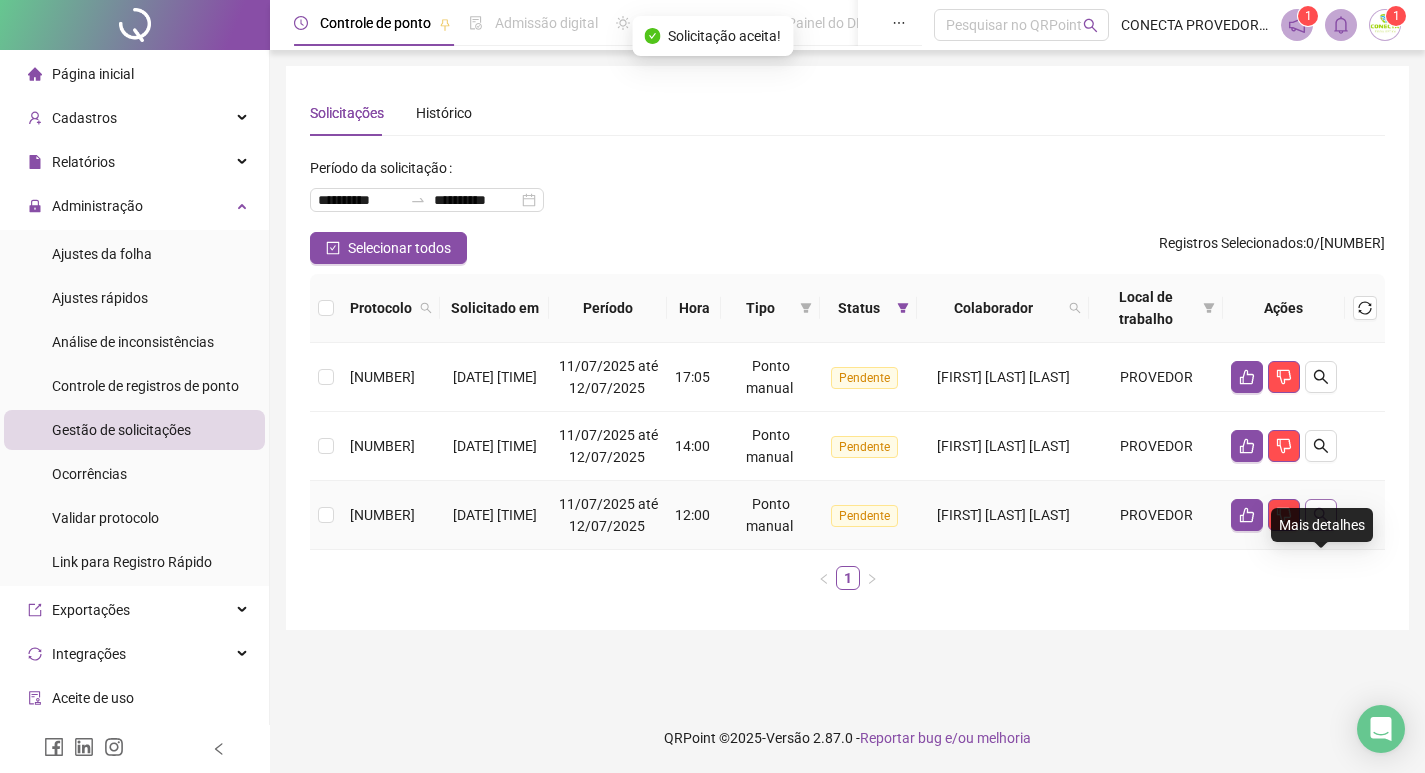 click 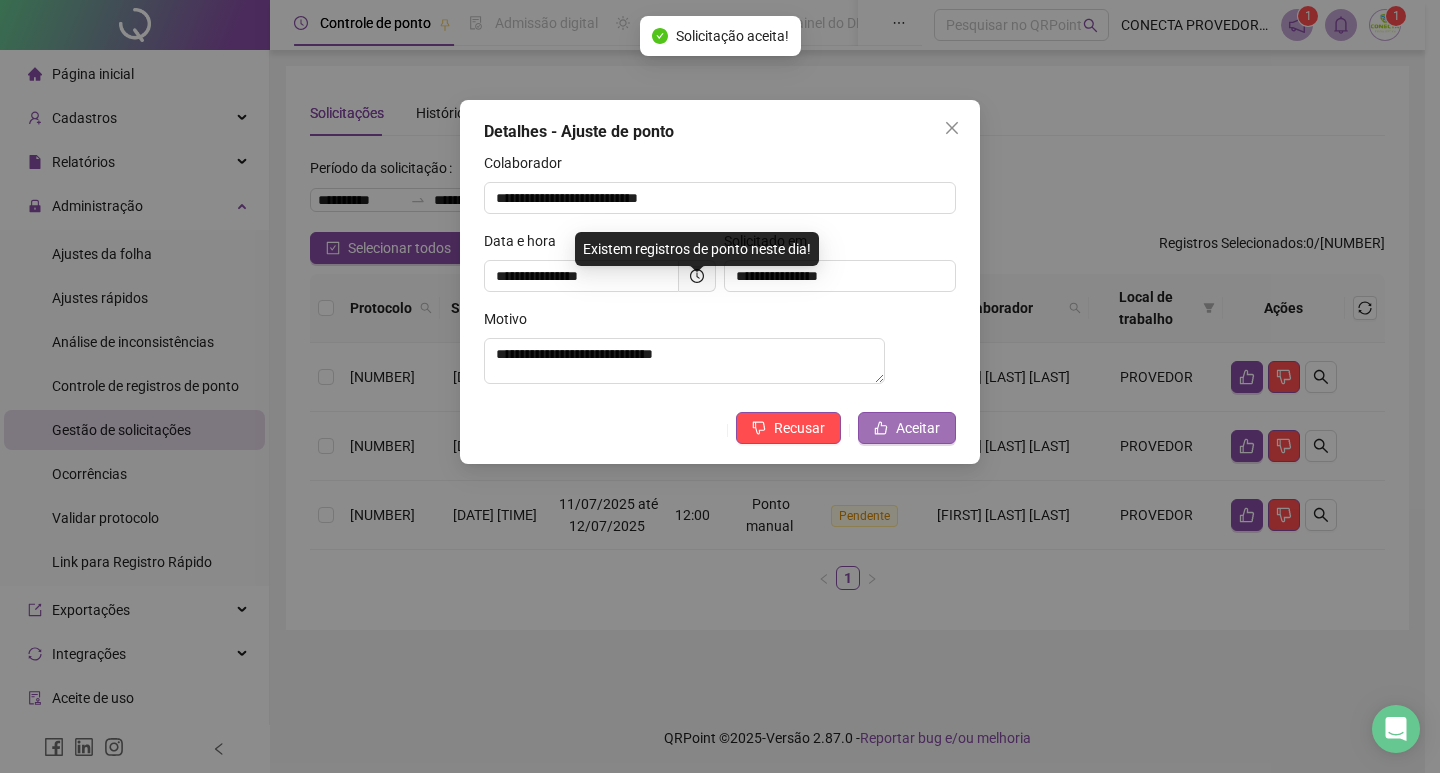 click on "Aceitar" at bounding box center (918, 428) 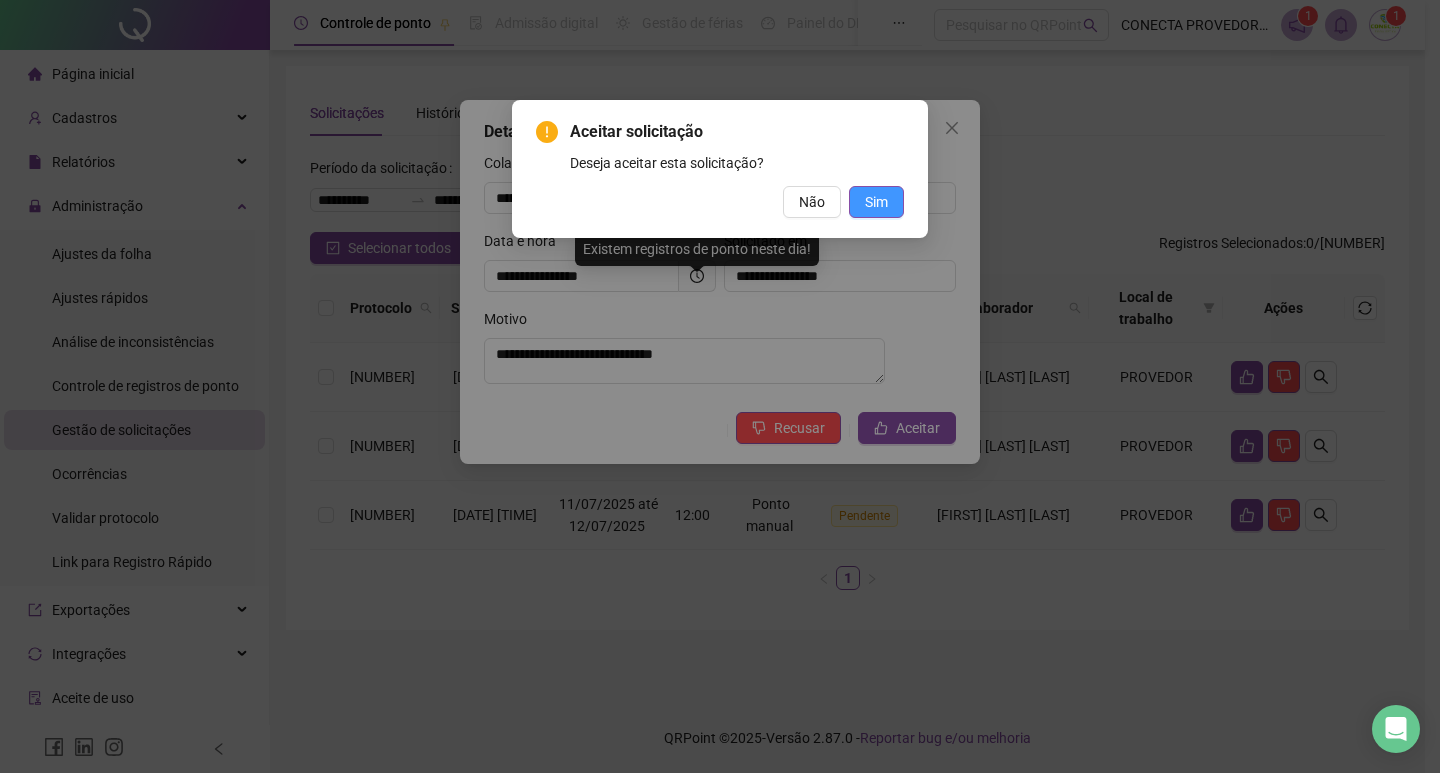 click on "Sim" at bounding box center [876, 202] 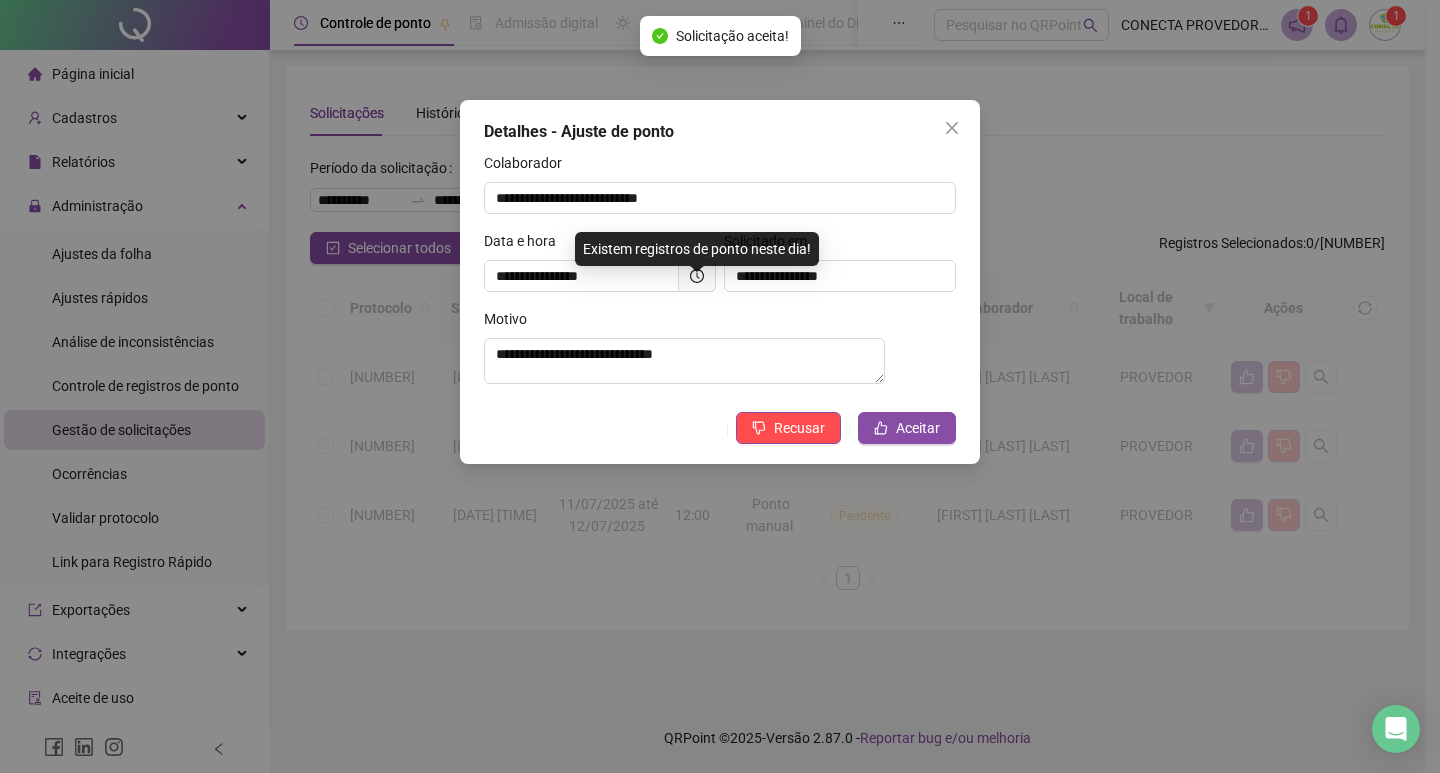 scroll, scrollTop: 0, scrollLeft: 0, axis: both 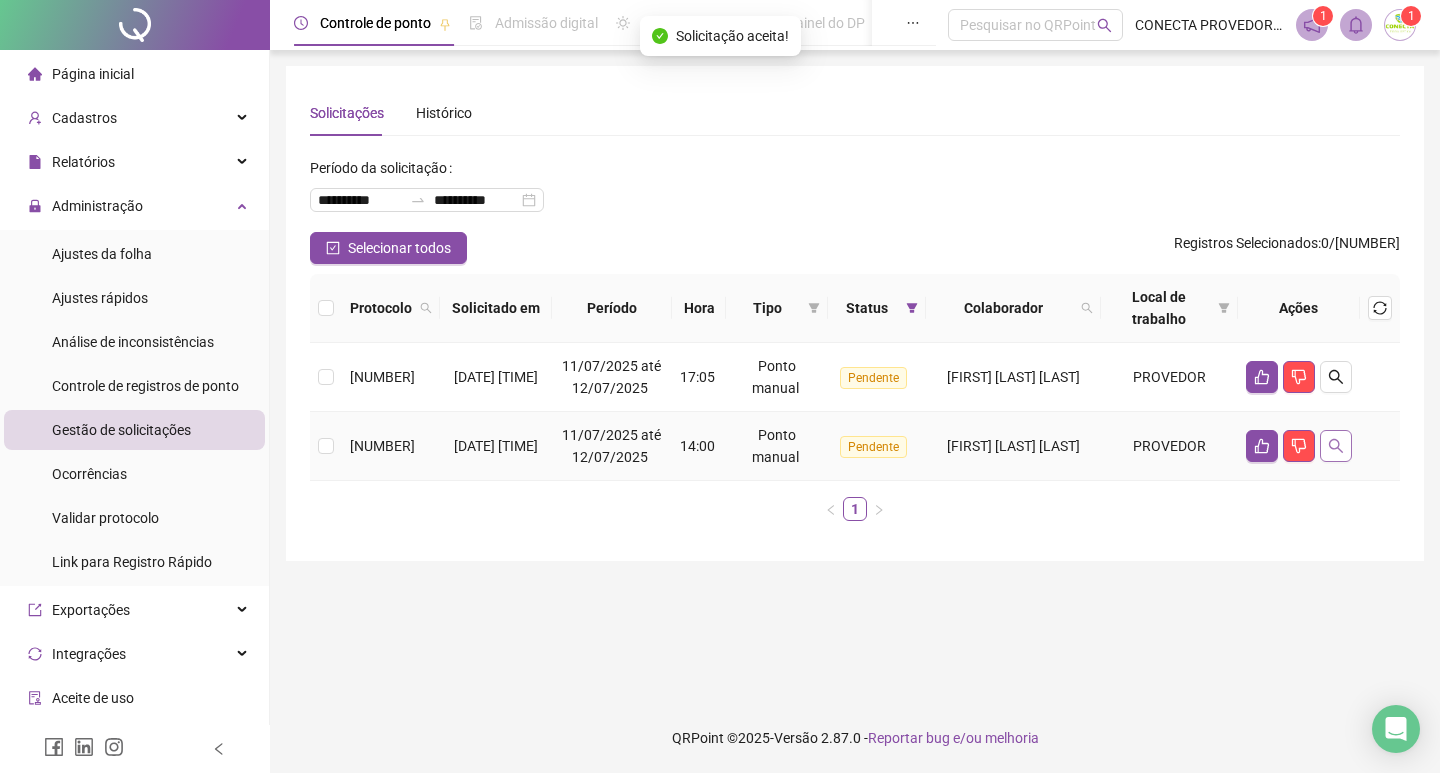click 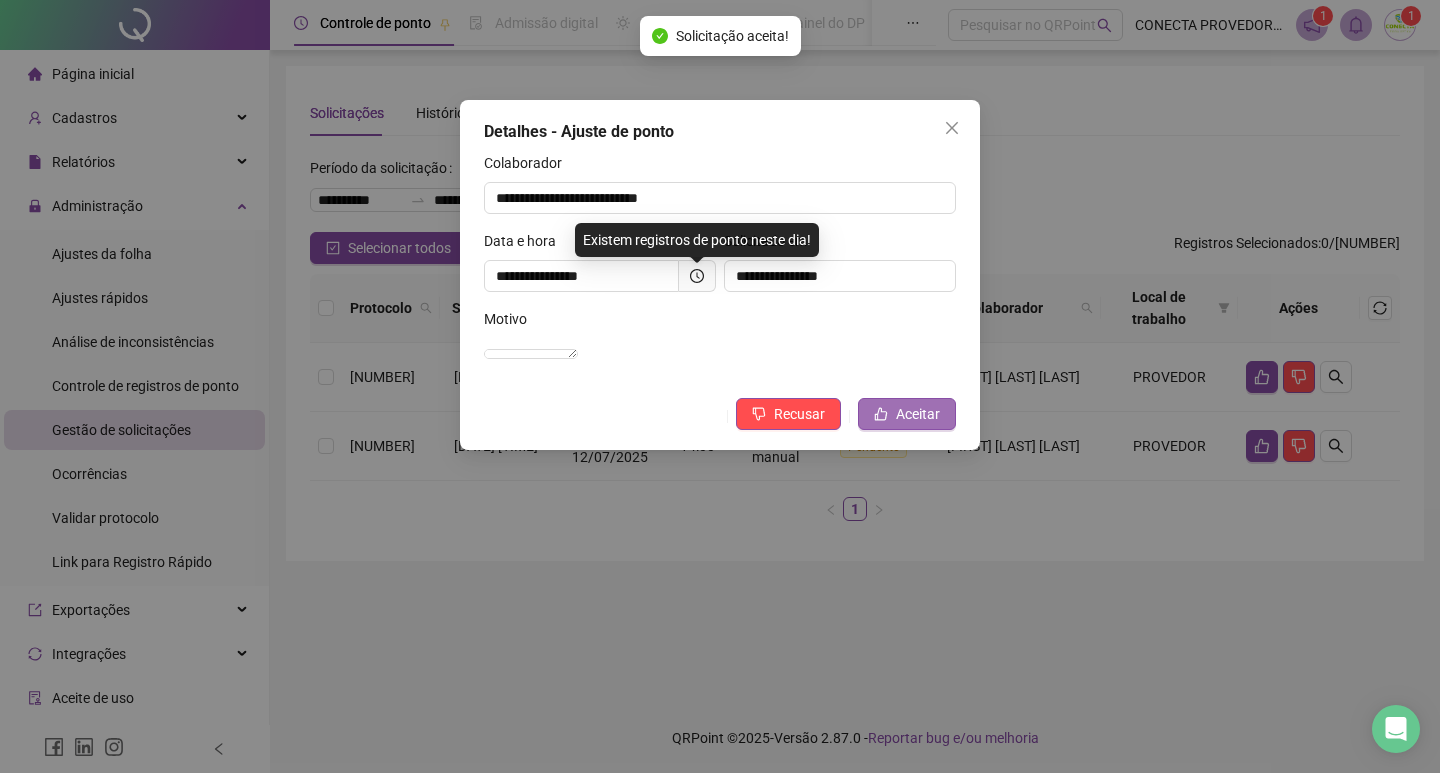 click on "Aceitar" at bounding box center [907, 414] 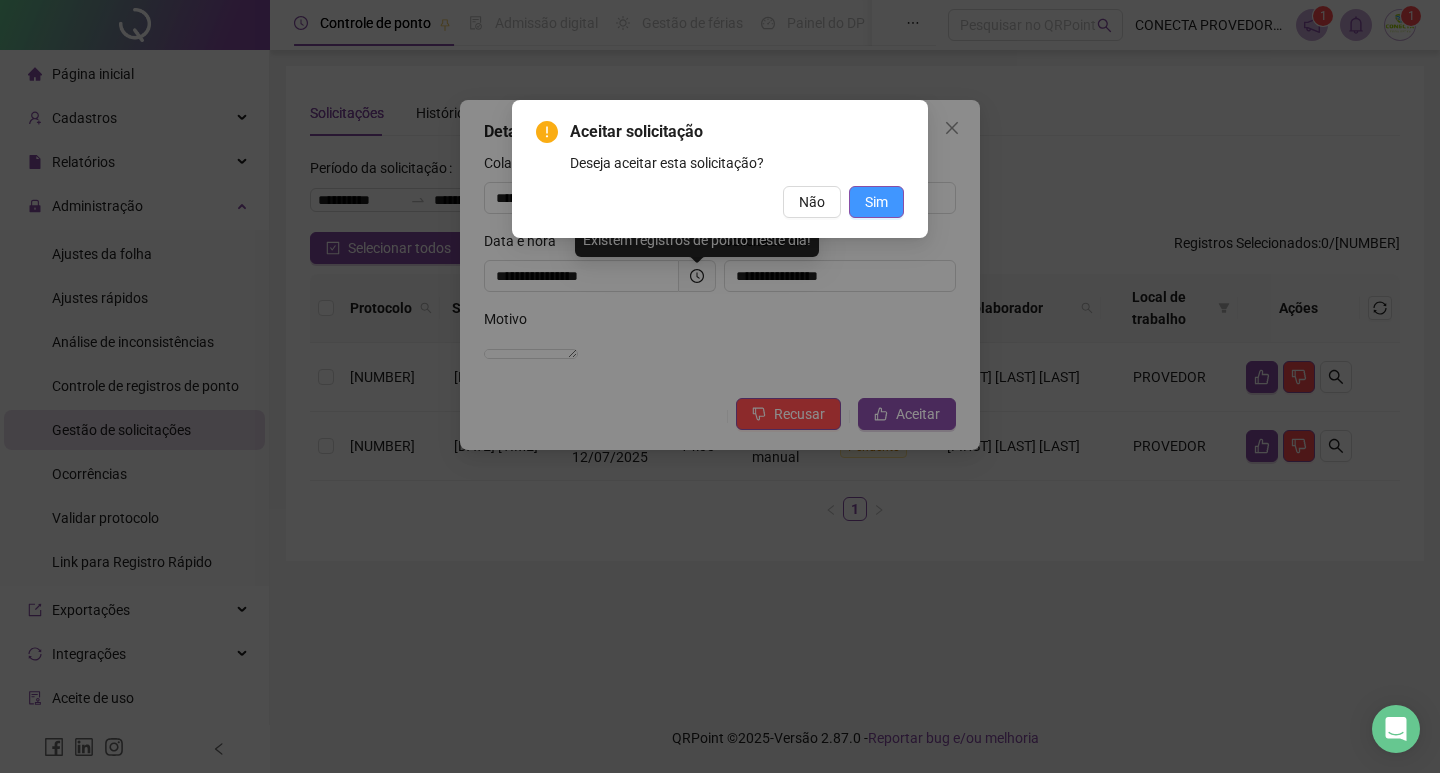 click on "Sim" at bounding box center [876, 202] 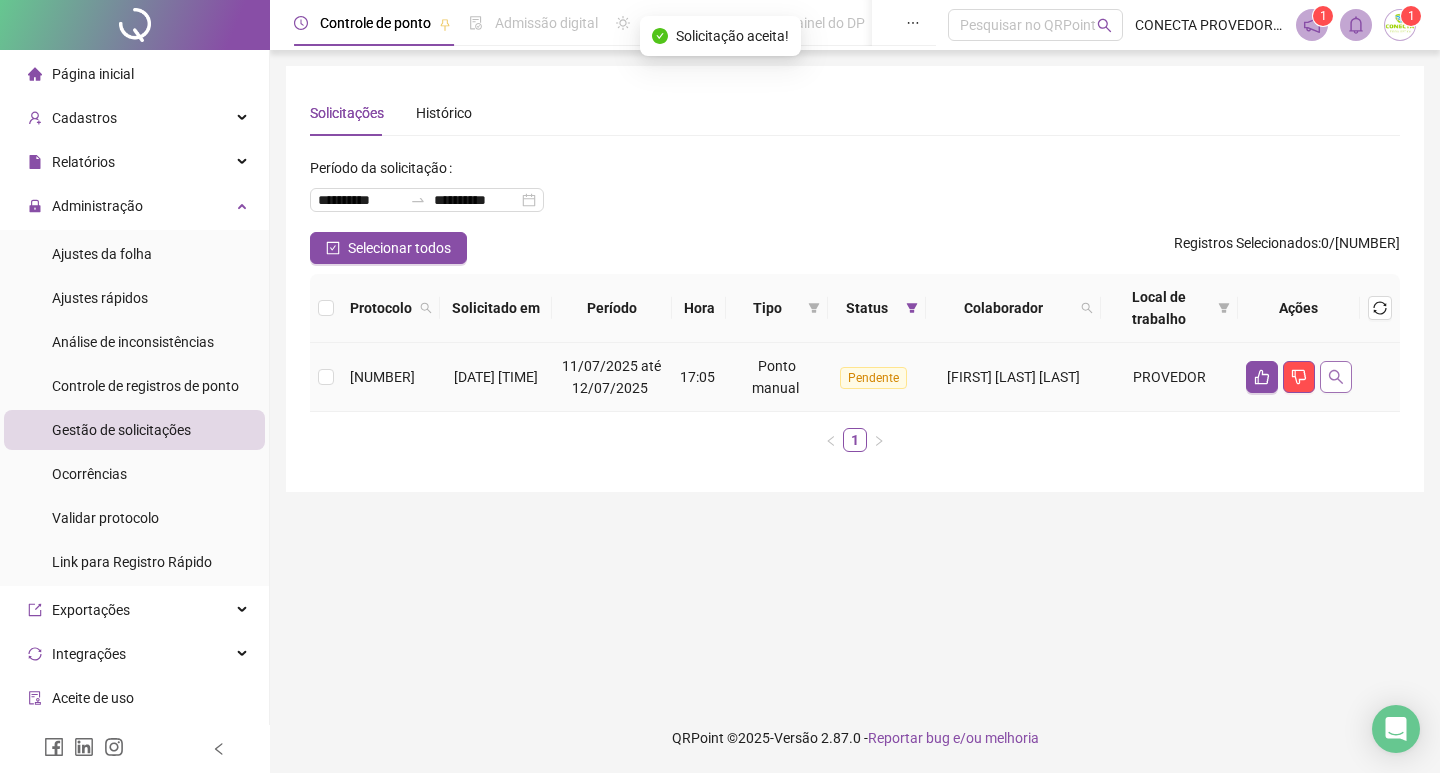 click at bounding box center [1336, 377] 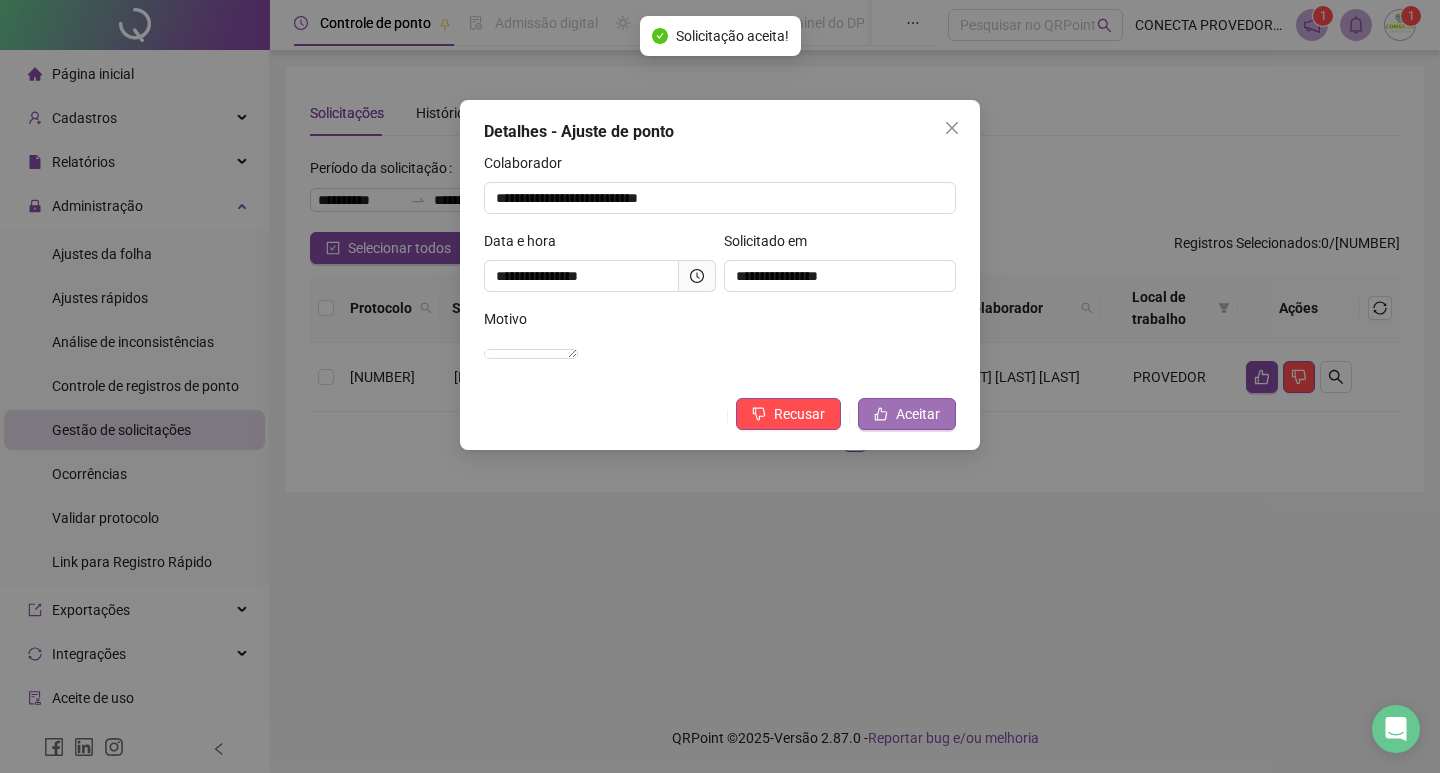 click on "Aceitar" at bounding box center [918, 414] 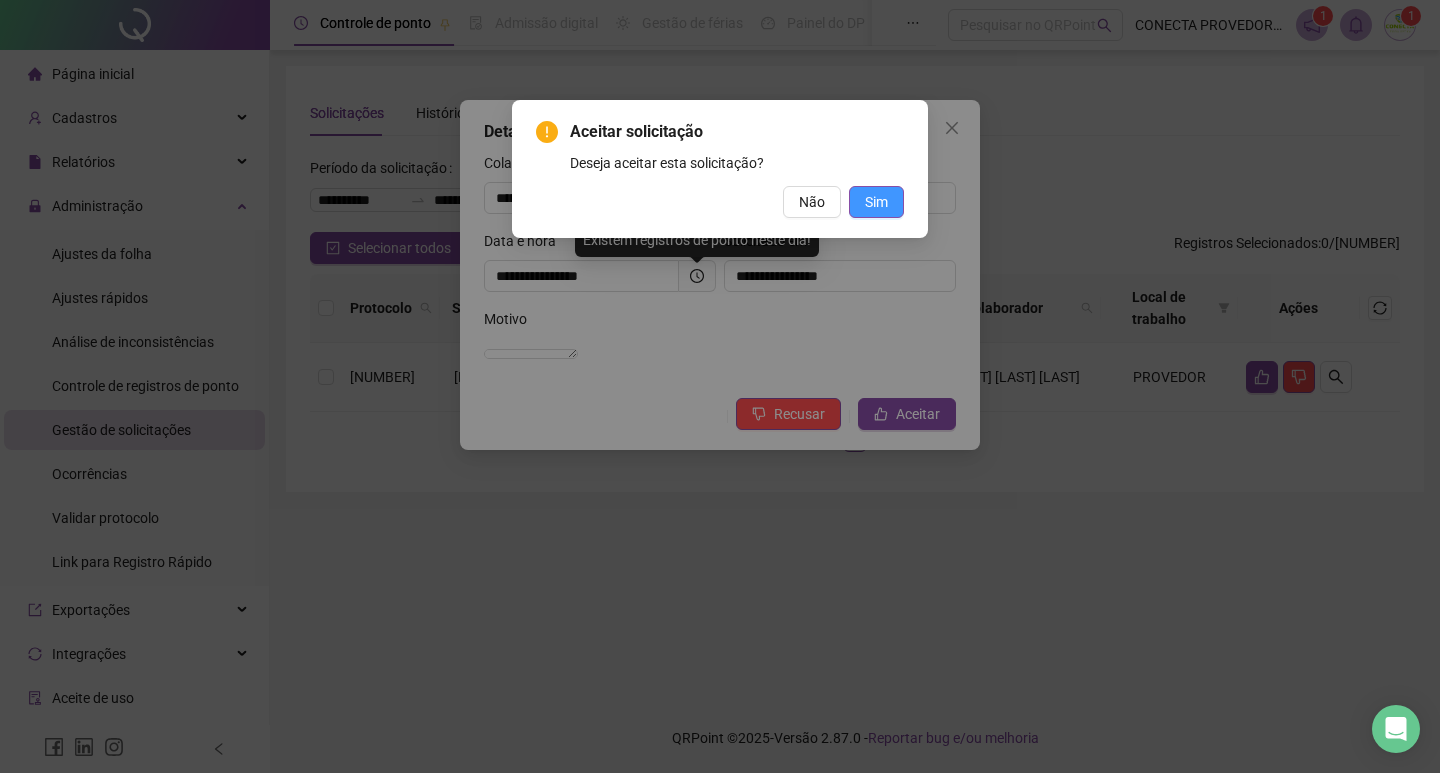 click on "Sim" at bounding box center [876, 202] 